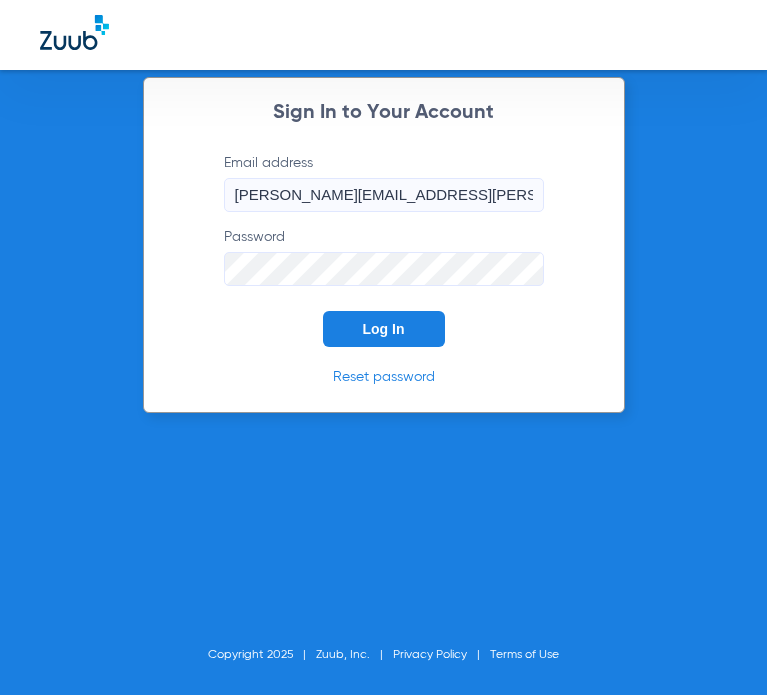 scroll, scrollTop: 0, scrollLeft: 0, axis: both 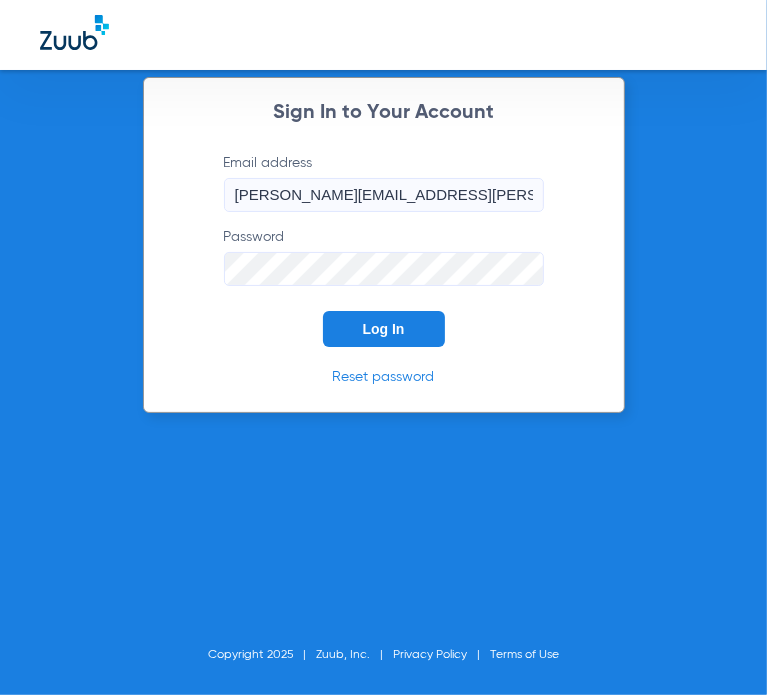 click on "Log In" 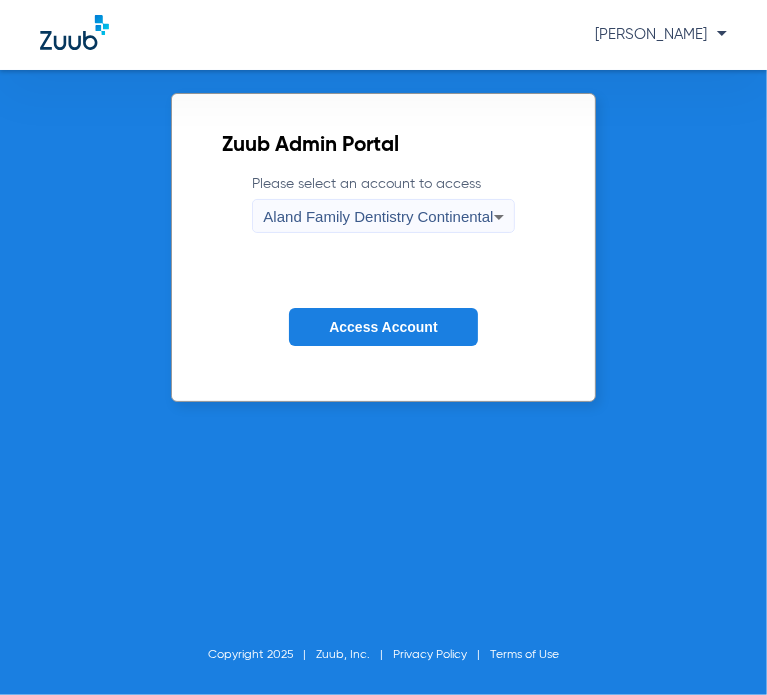 click on "Aland Family Dentistry Continental" at bounding box center (378, 216) 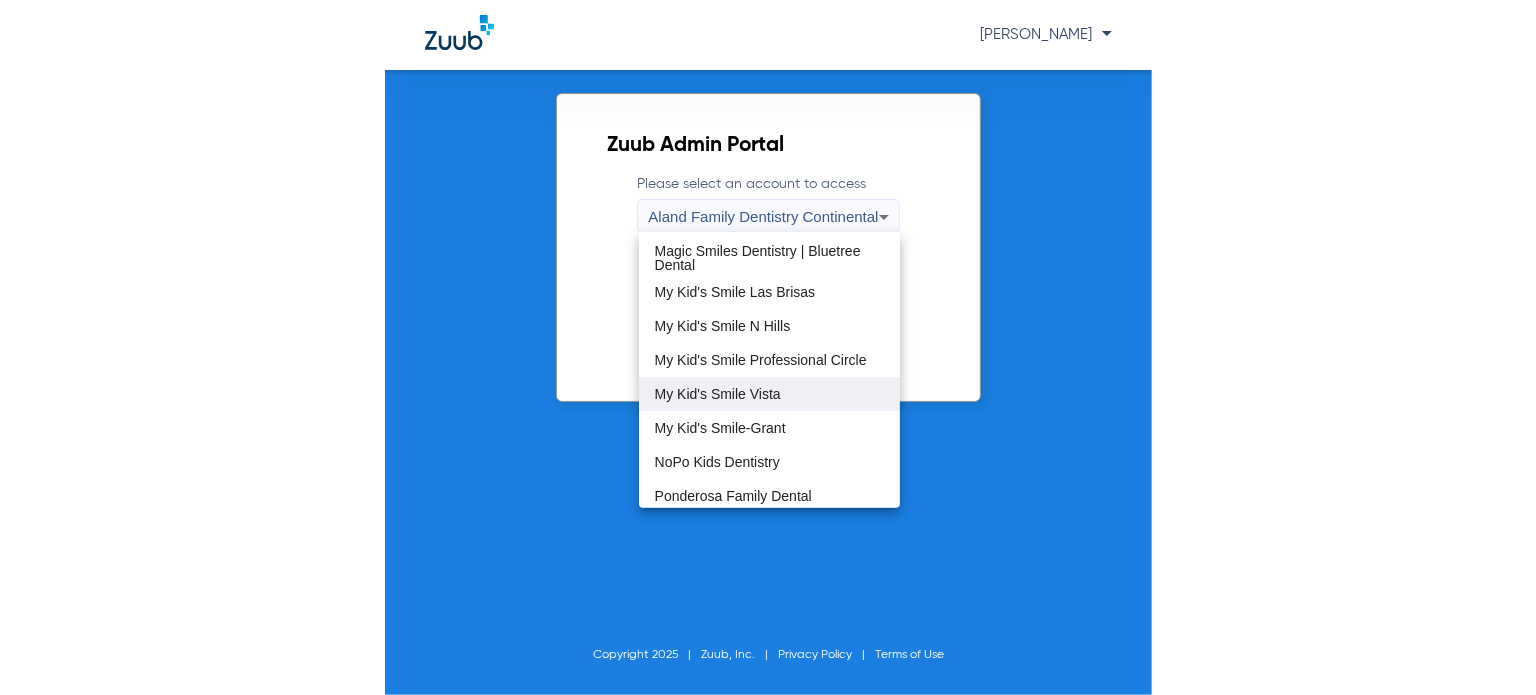 scroll, scrollTop: 400, scrollLeft: 0, axis: vertical 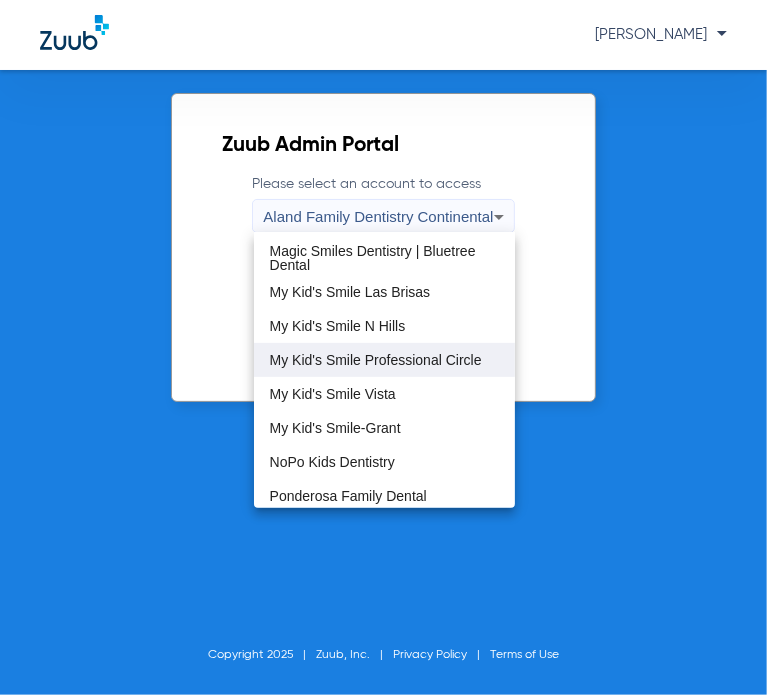 click on "My Kid's Smile Professional Circle" at bounding box center (376, 360) 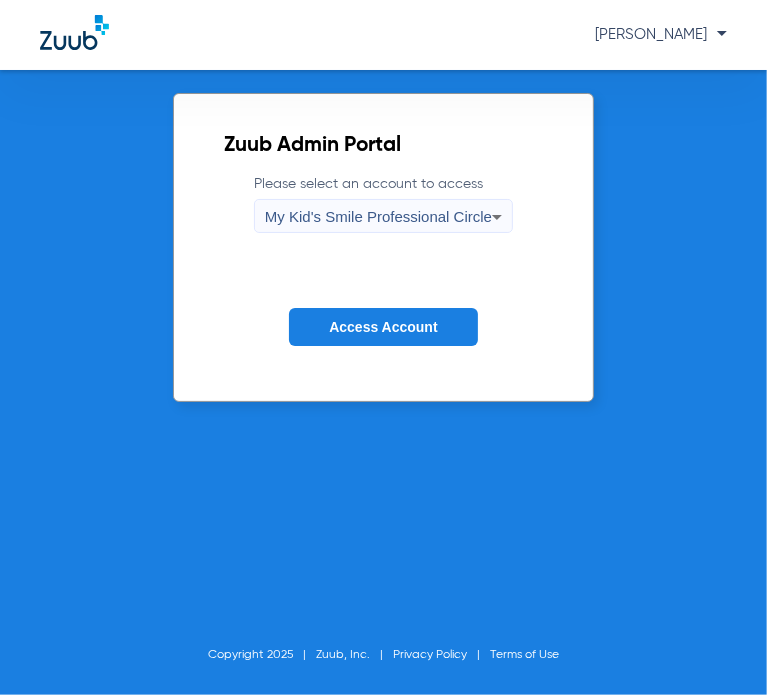 click on "Access Account" 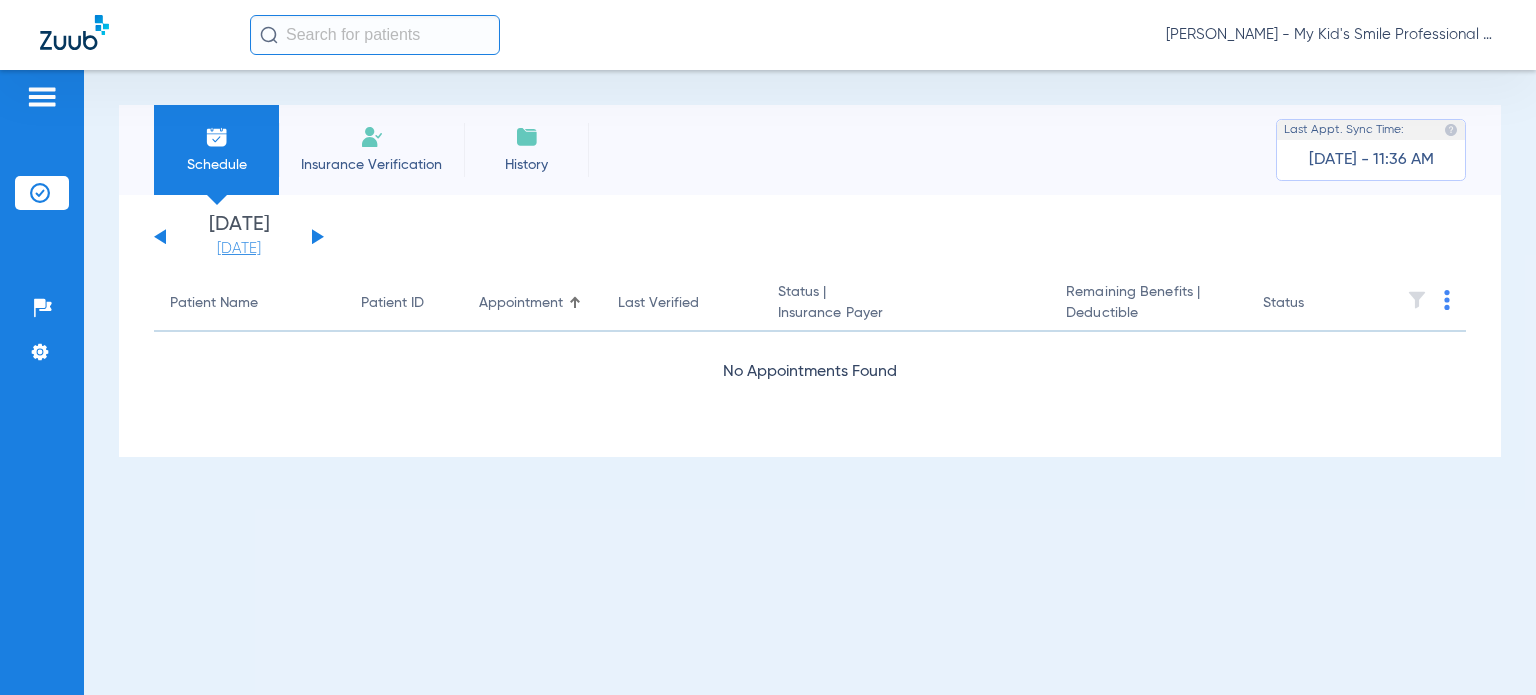 click on "[DATE]" 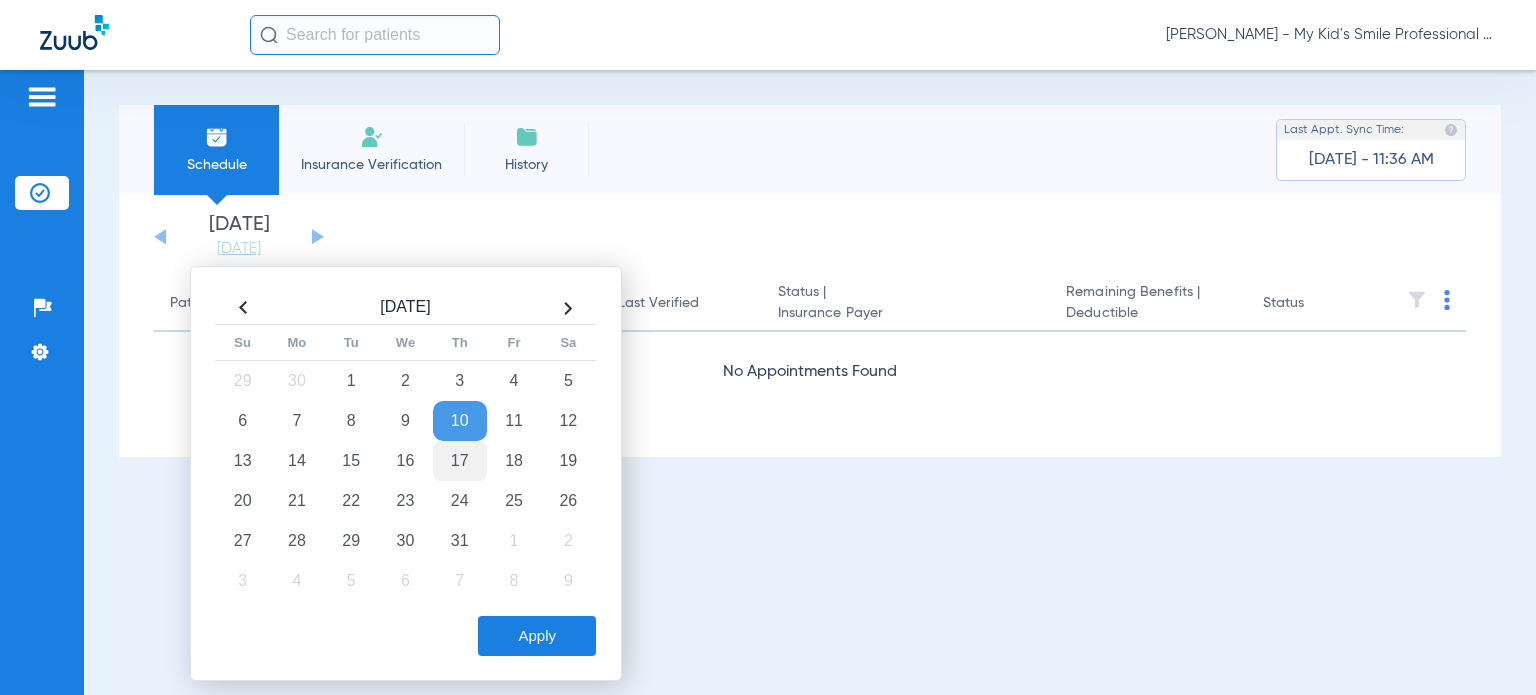 click on "17" 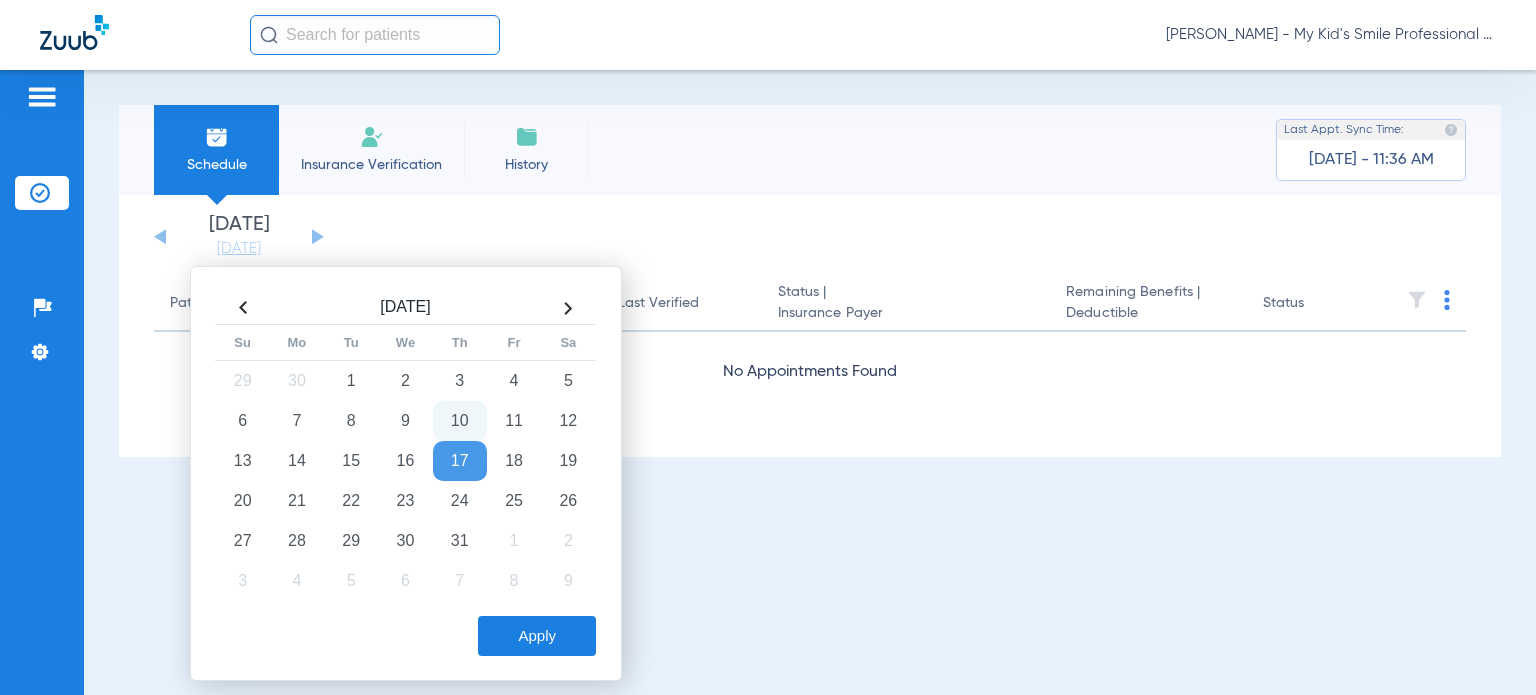 click on "Apply" 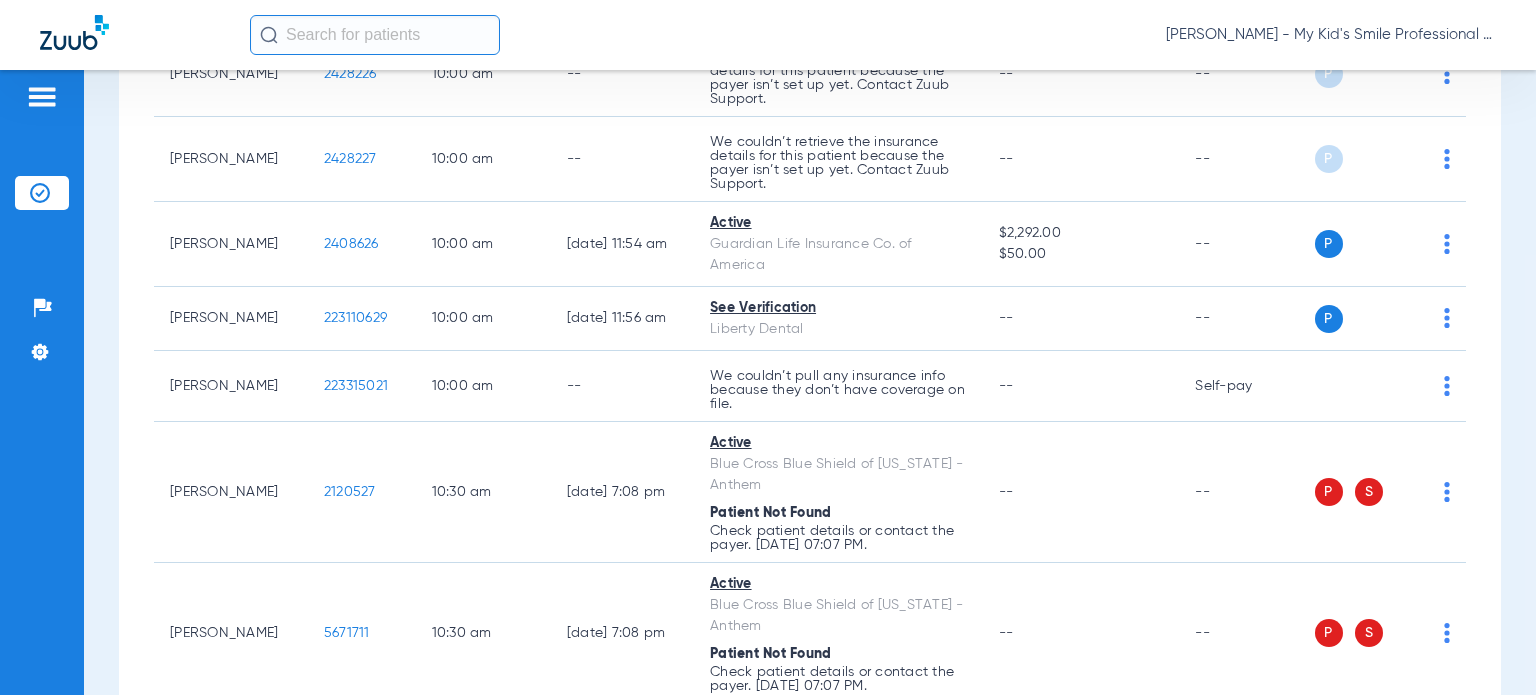 scroll, scrollTop: 2000, scrollLeft: 0, axis: vertical 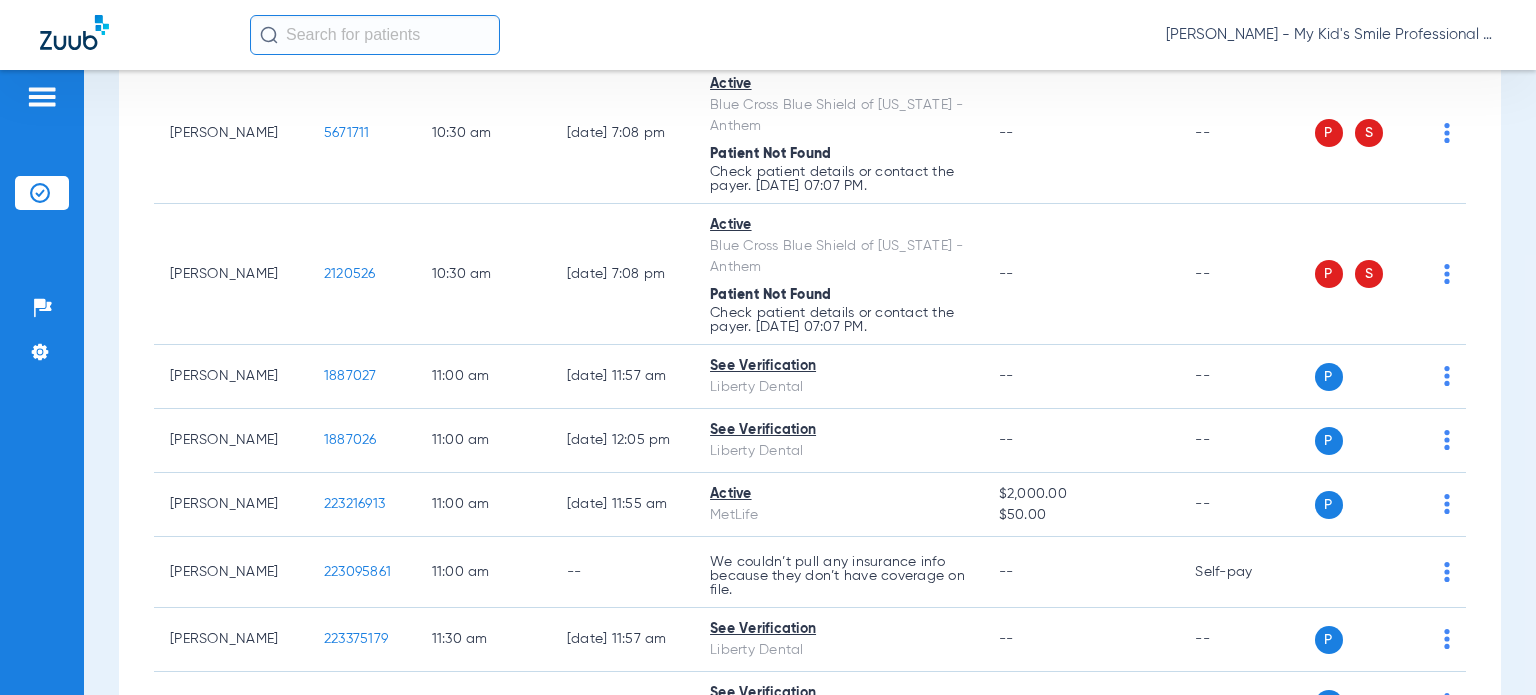 click on "[DATE]   [DATE]   [DATE]   [DATE]   [DATE]   [DATE]   [DATE]   [DATE]   [DATE]   [DATE]   [DATE]   [DATE]   [DATE]   [DATE]   [DATE]   [DATE]   [DATE]   [DATE]   [DATE]   [DATE]   [DATE]   [DATE]   [DATE]   [DATE]   [DATE]   [DATE]   [DATE]   [DATE]   [DATE]   [DATE]   [DATE]   [DATE]   [DATE]   [DATE]   [DATE]   [DATE]   [DATE]   [DATE]   [DATE]   [DATE]   [DATE]   [DATE]   [DATE]   [DATE]  Su 1" 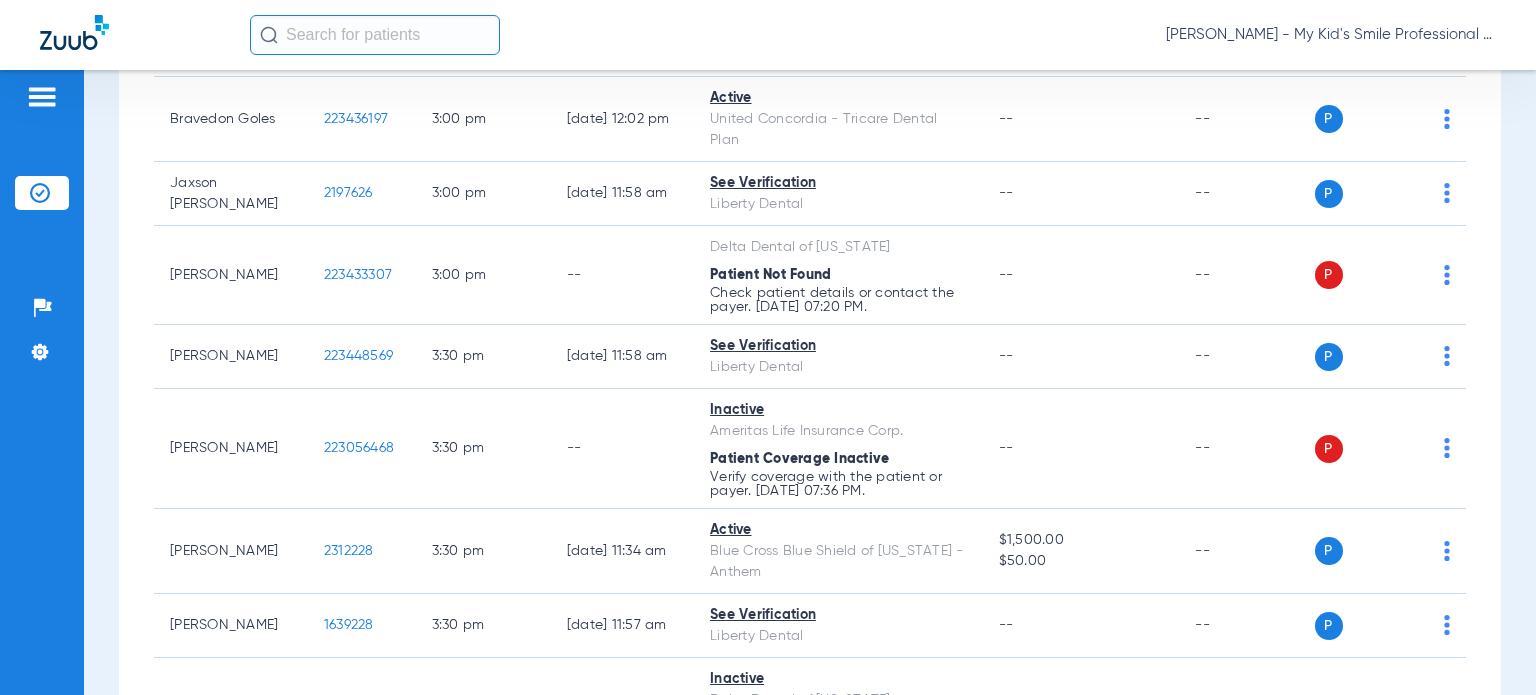 scroll, scrollTop: 4400, scrollLeft: 0, axis: vertical 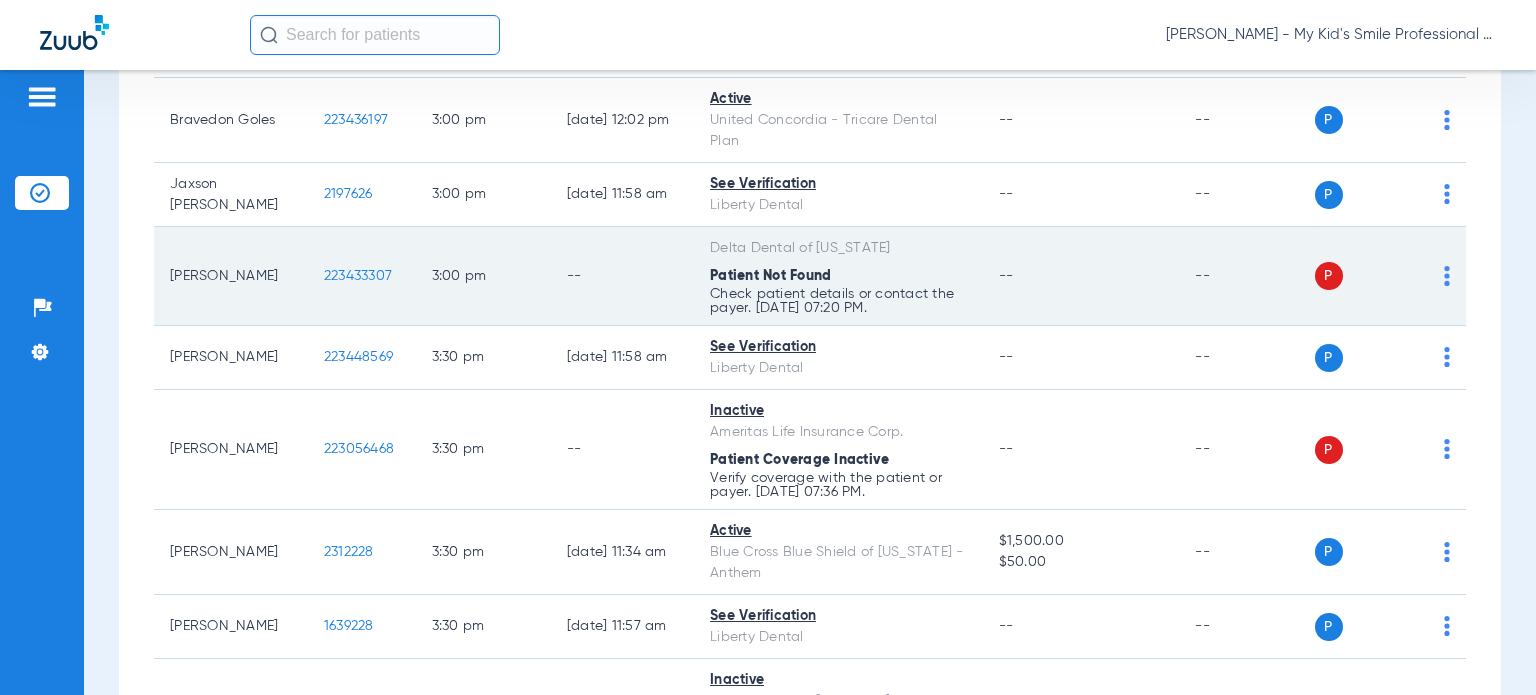 click on "223433307" 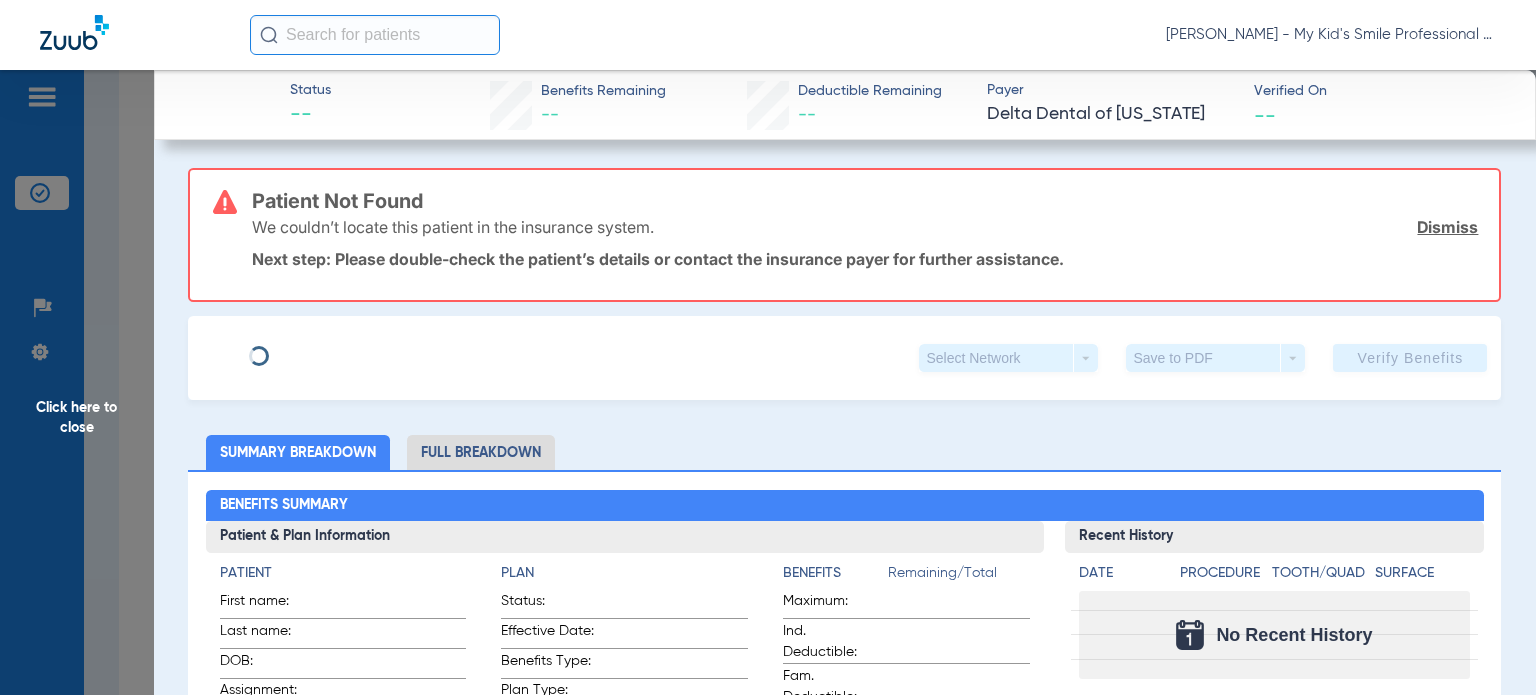 type on "[PERSON_NAME]" 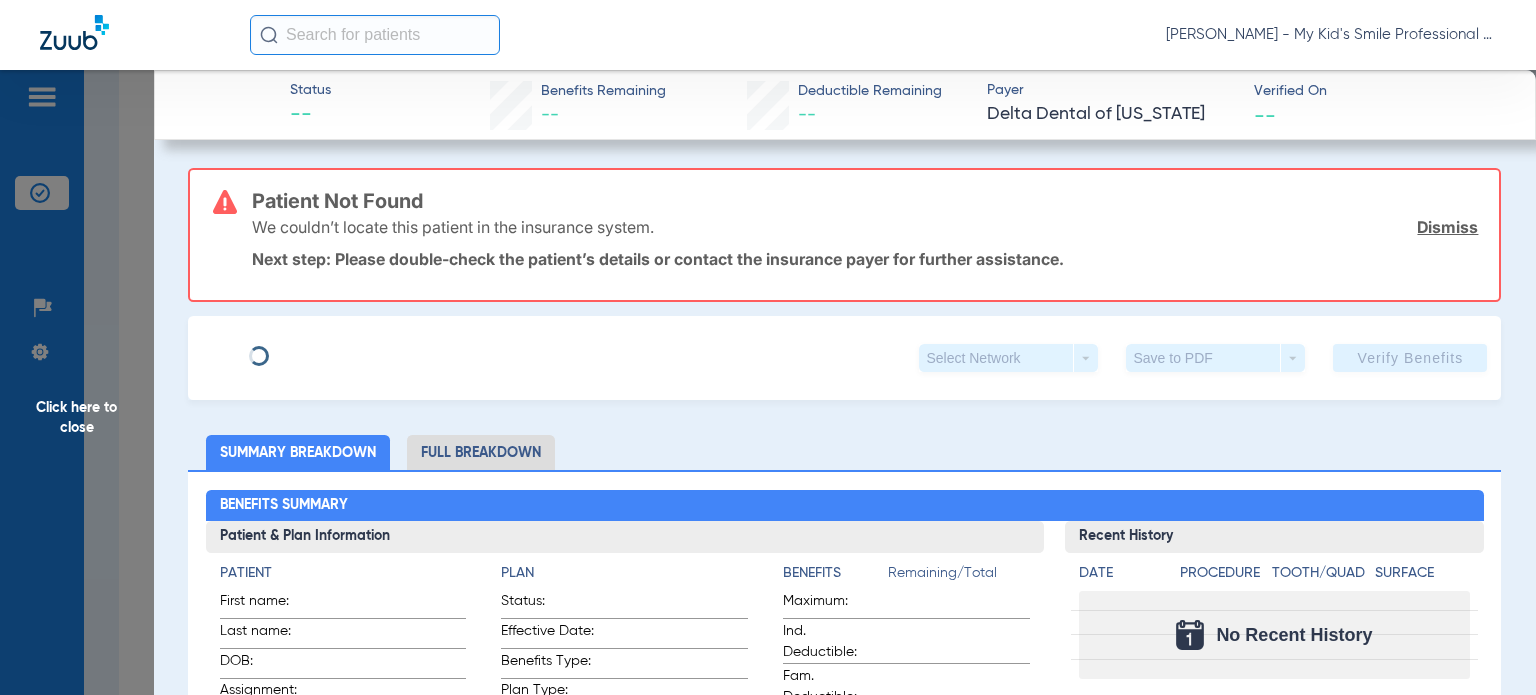type on "[PERSON_NAME]" 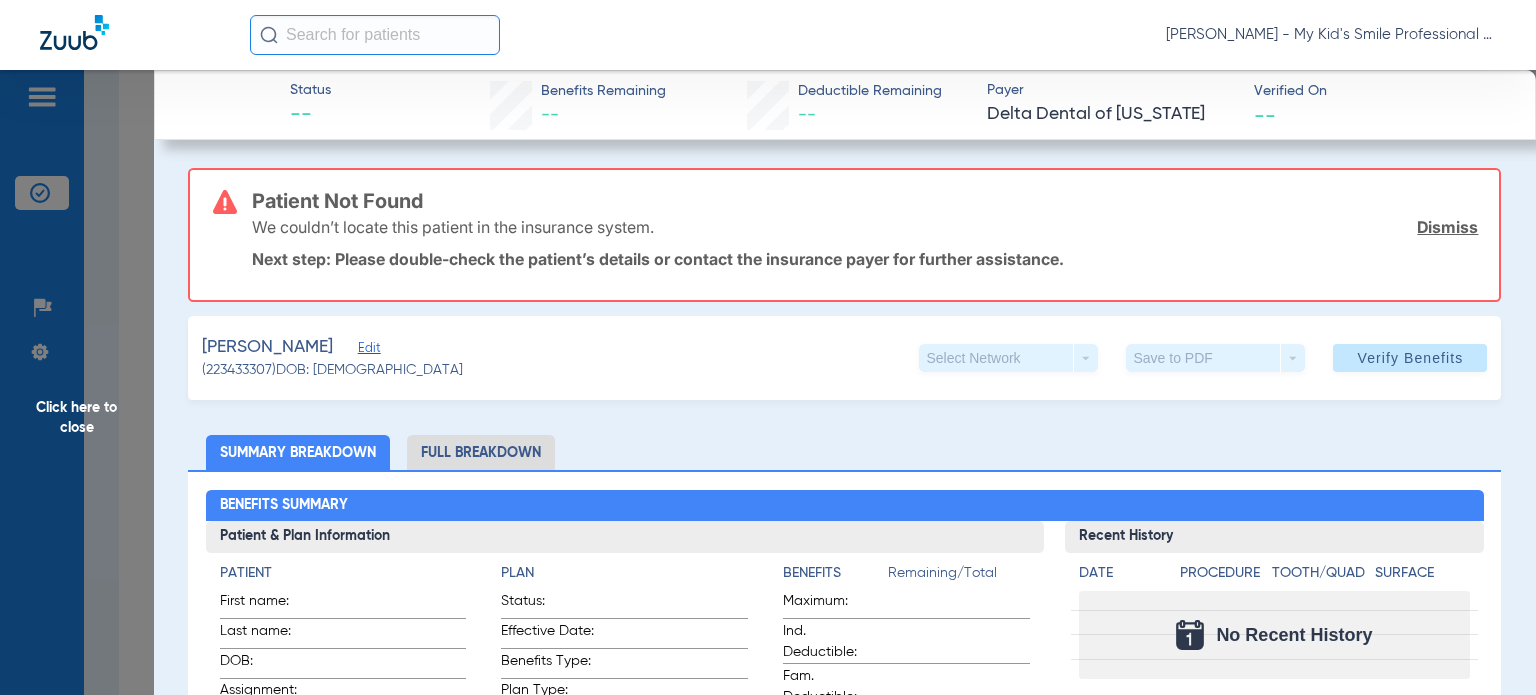 click on "Edit" 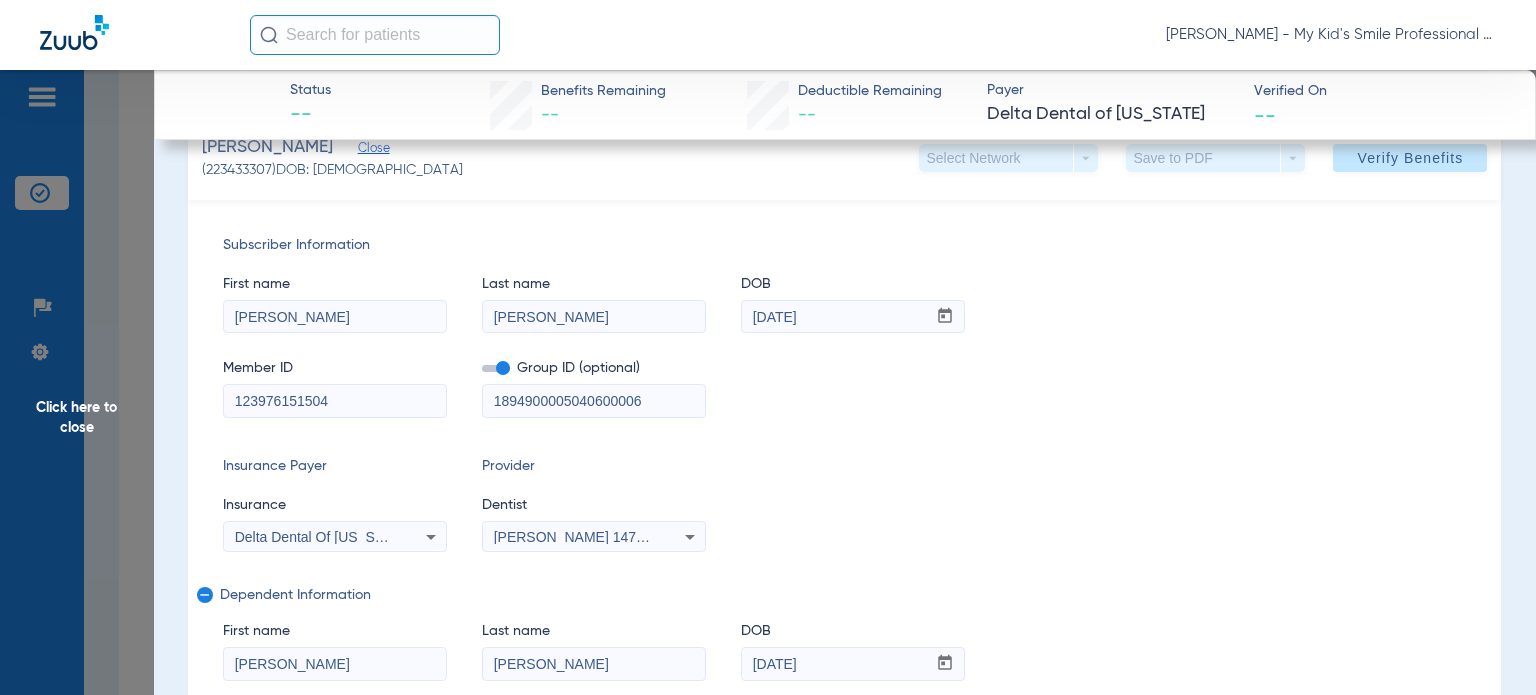 scroll, scrollTop: 300, scrollLeft: 0, axis: vertical 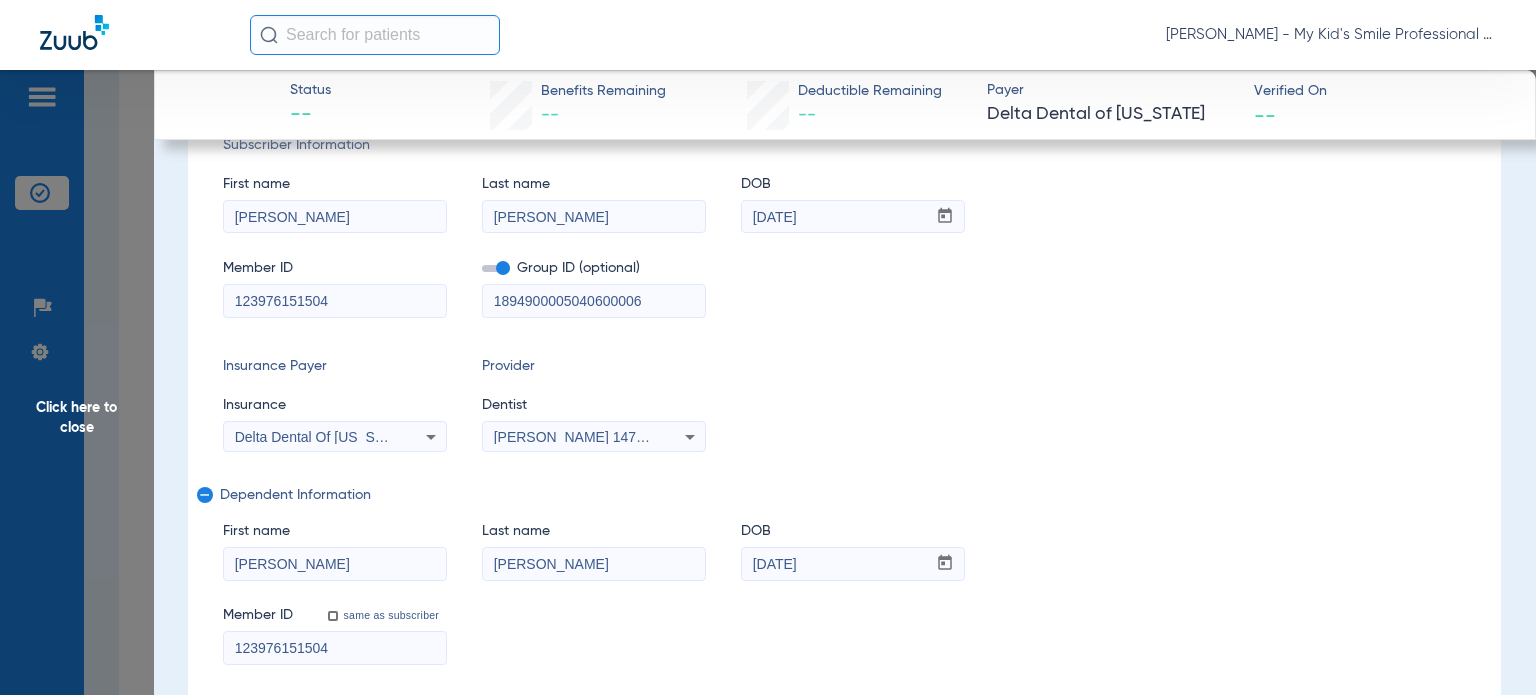 drag, startPoint x: 348, startPoint y: 555, endPoint x: 253, endPoint y: 565, distance: 95.524864 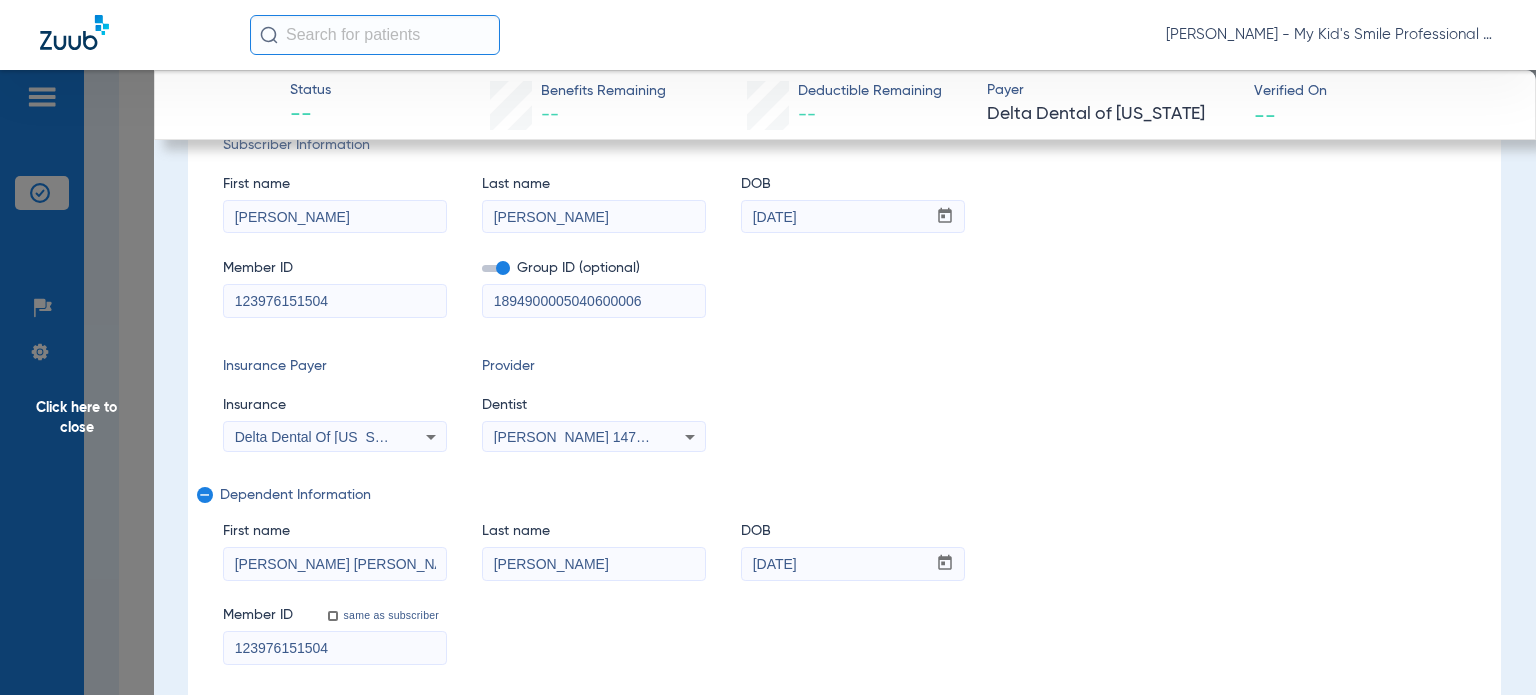 drag, startPoint x: 268, startPoint y: 565, endPoint x: 392, endPoint y: 564, distance: 124.004036 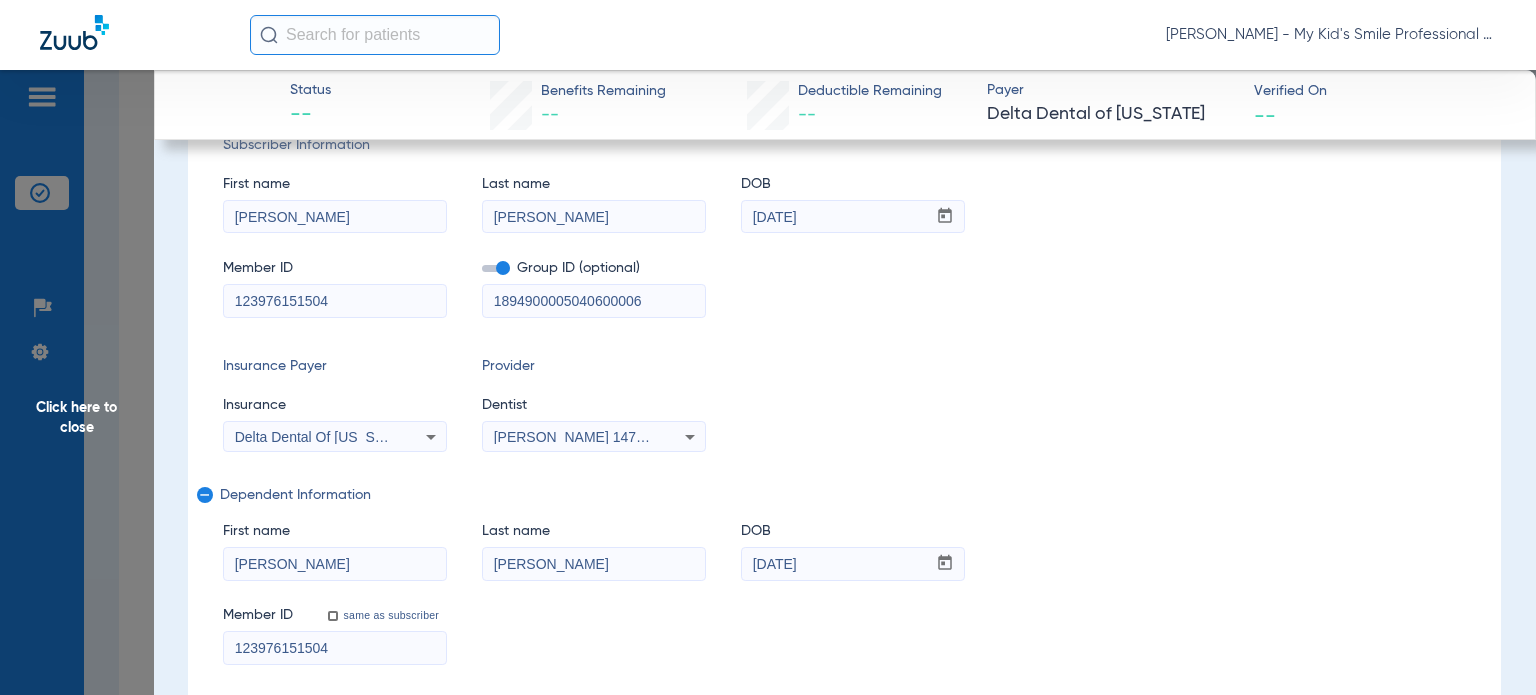 type on "[PERSON_NAME]" 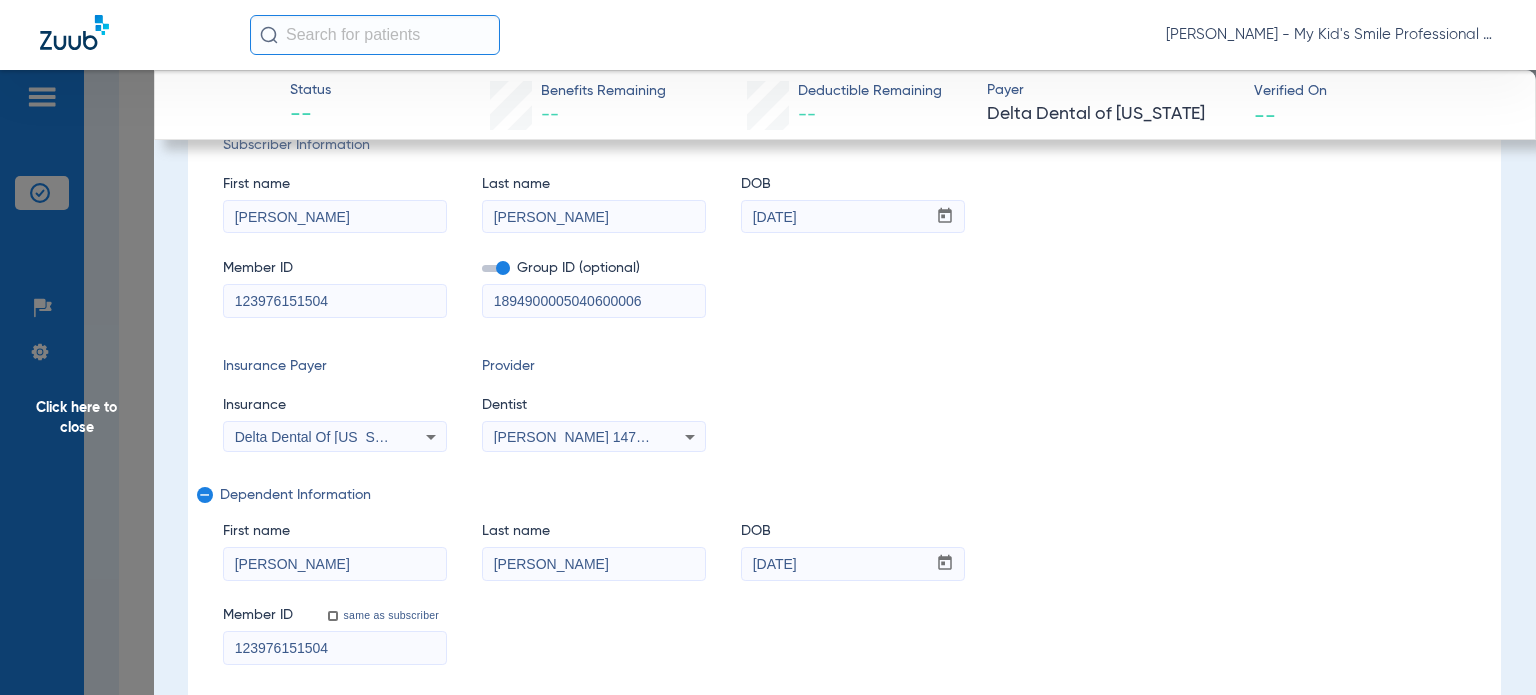 type on "[PERSON_NAME]" 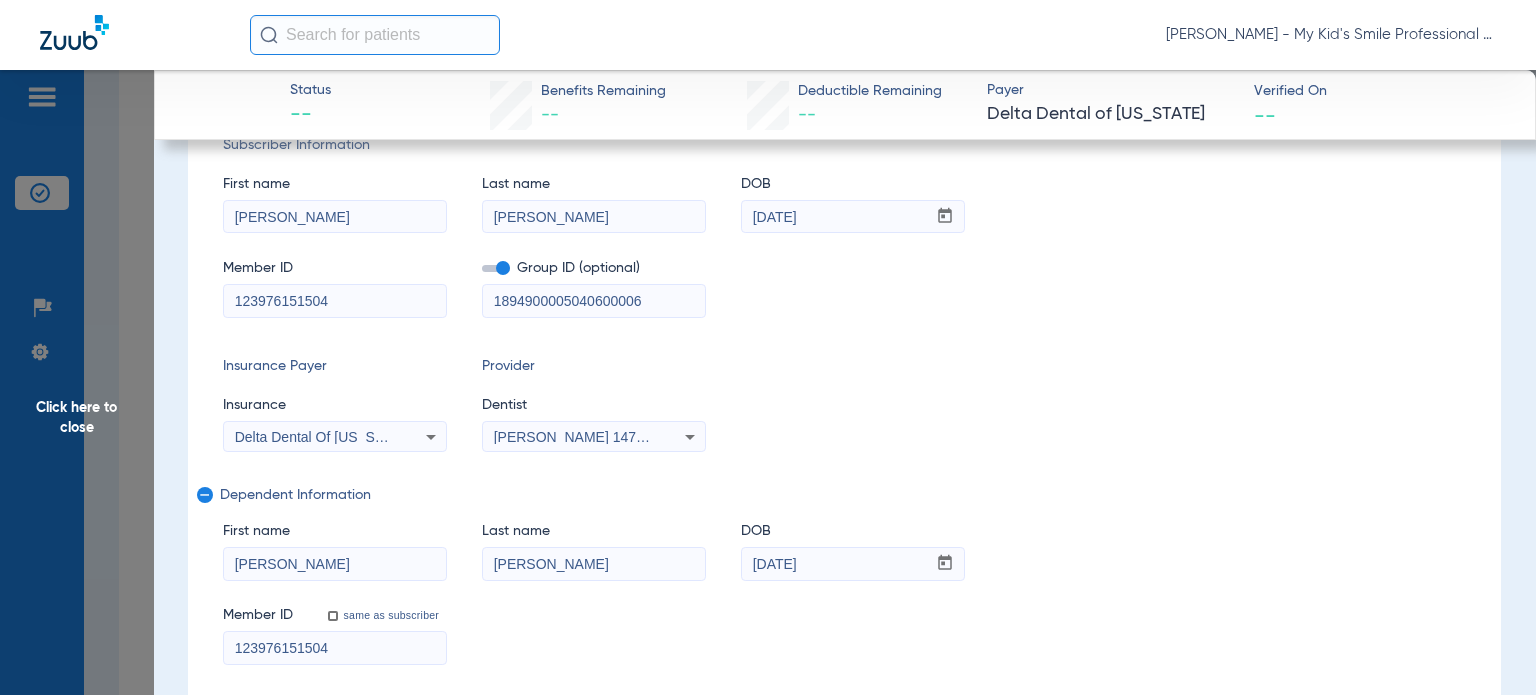 drag, startPoint x: 341, startPoint y: 655, endPoint x: 404, endPoint y: 541, distance: 130.24976 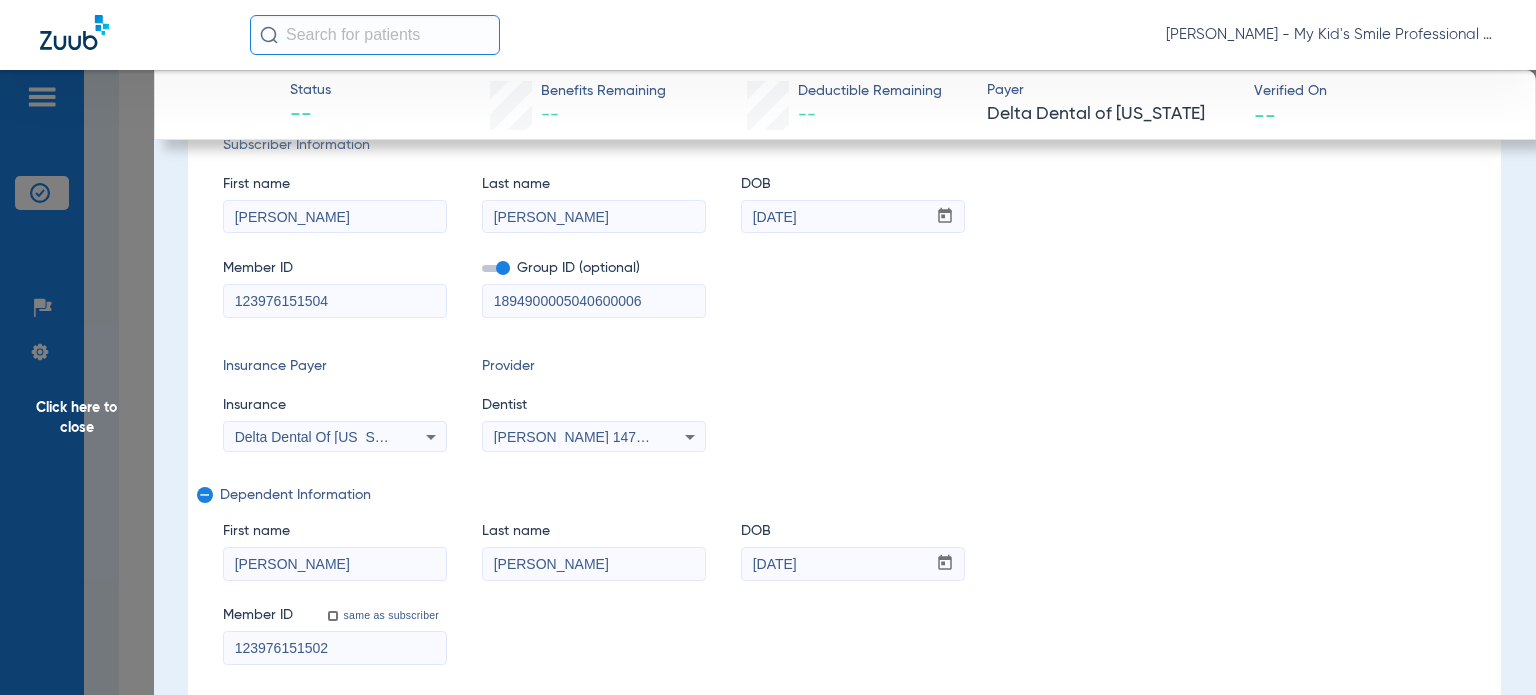 type on "123976151502" 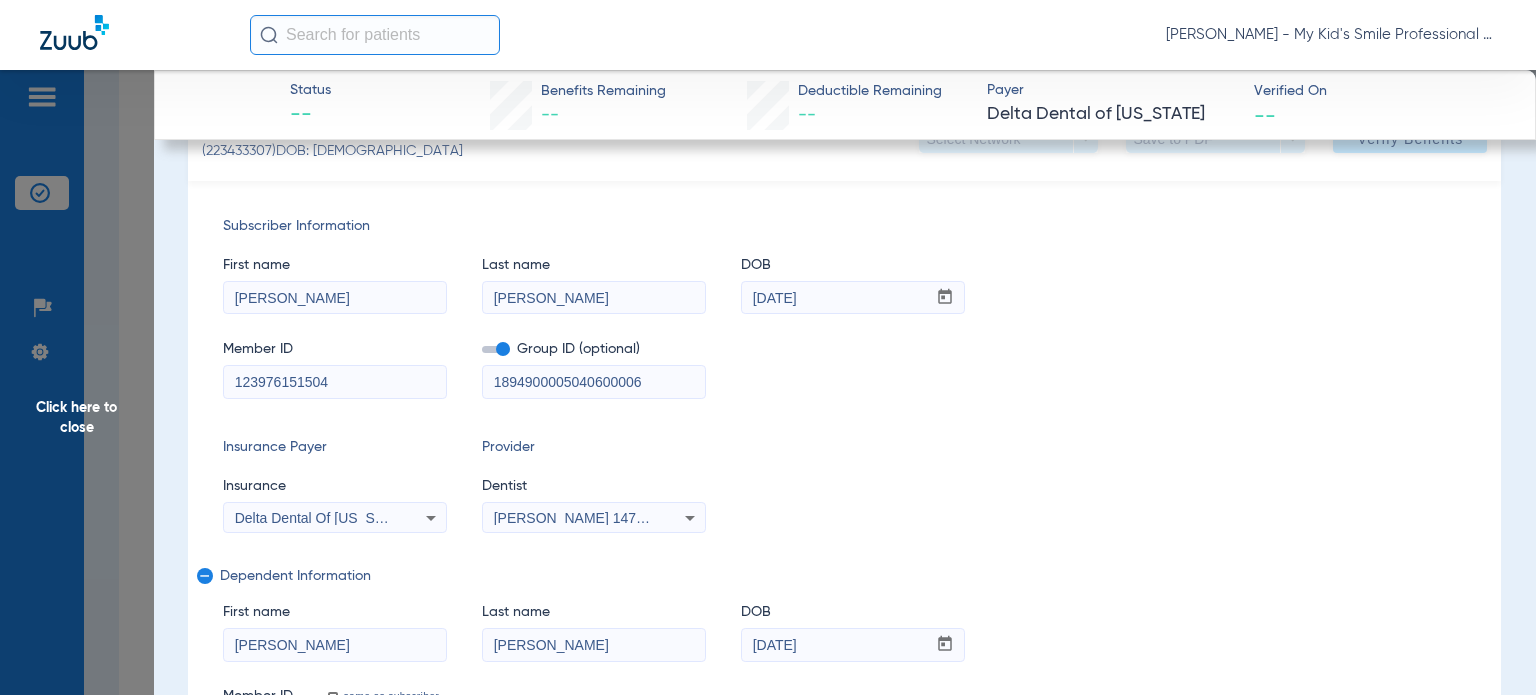 scroll, scrollTop: 200, scrollLeft: 0, axis: vertical 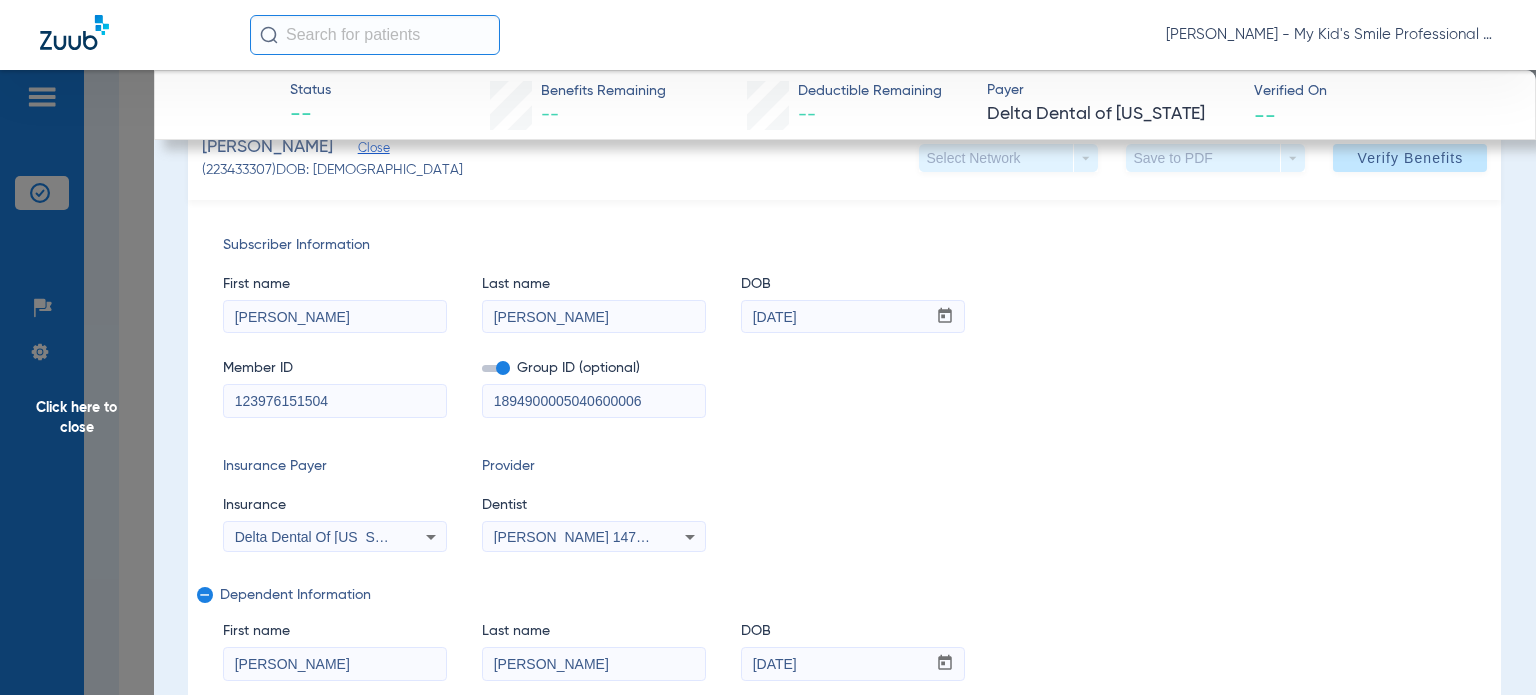 drag, startPoint x: 355, startPoint y: 397, endPoint x: 140, endPoint y: 414, distance: 215.67105 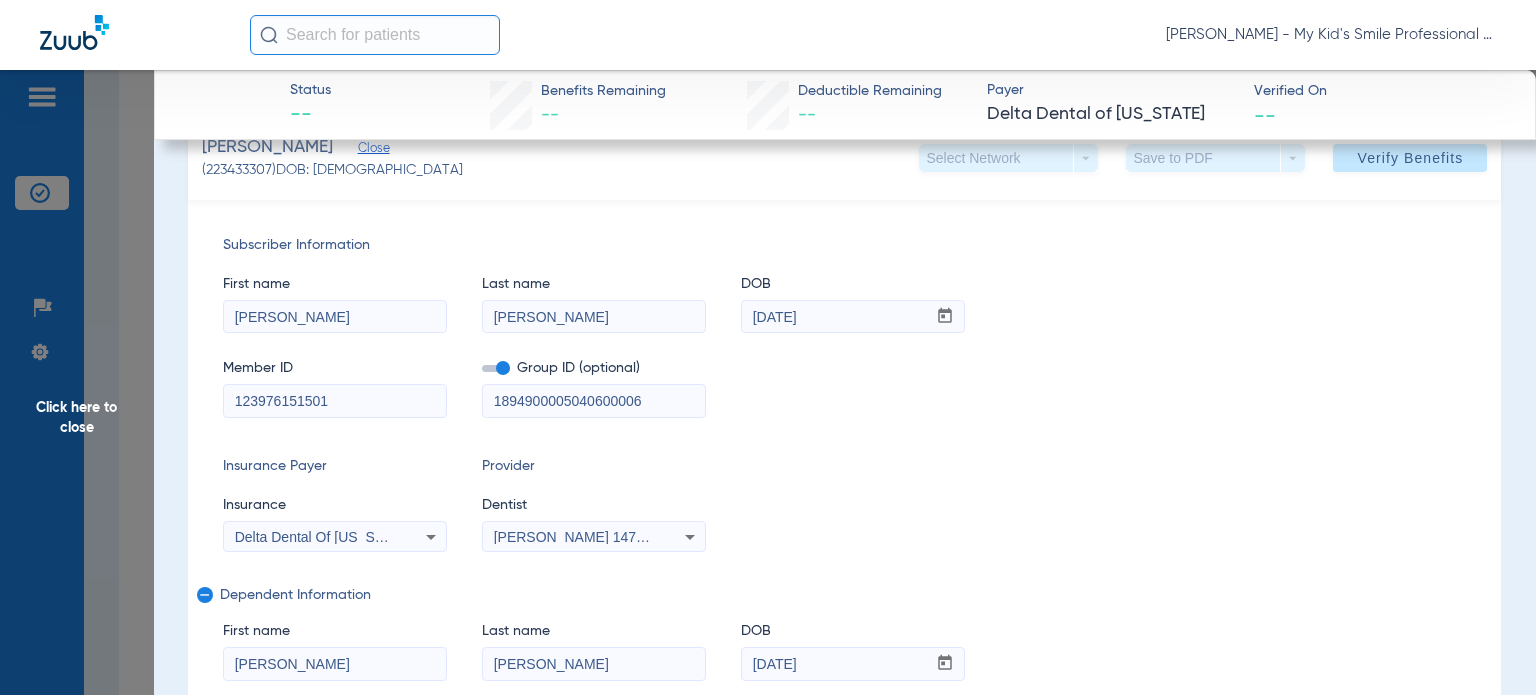 type on "123976151501" 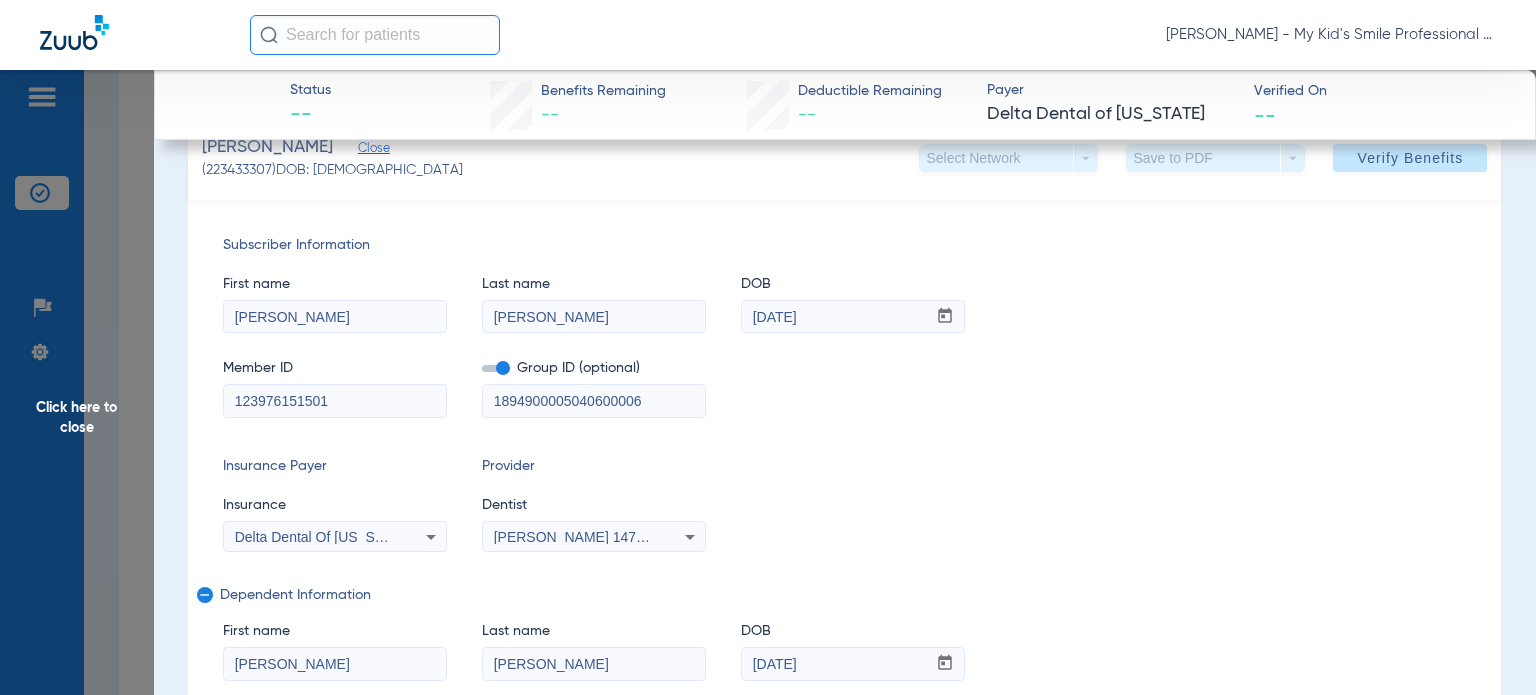 drag, startPoint x: 568, startPoint y: 305, endPoint x: 477, endPoint y: 300, distance: 91.13726 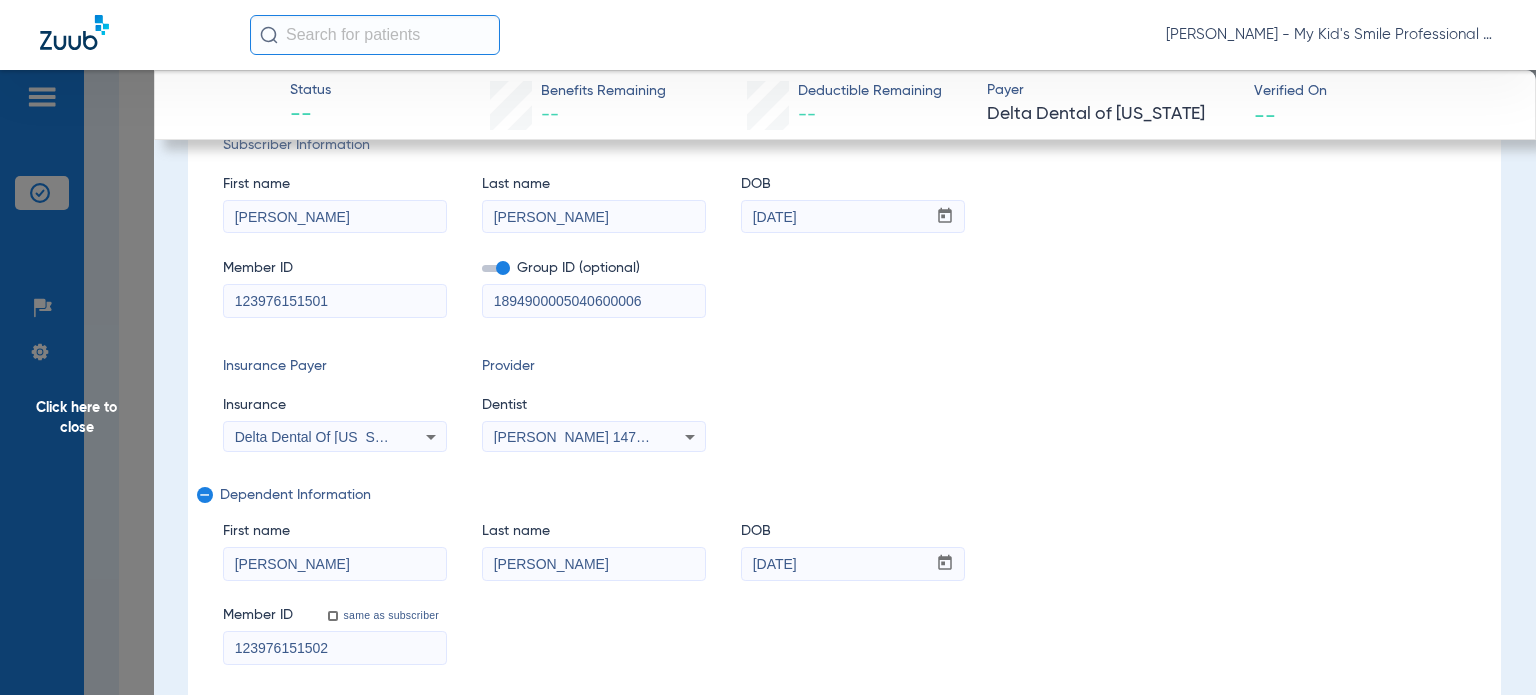 scroll, scrollTop: 100, scrollLeft: 0, axis: vertical 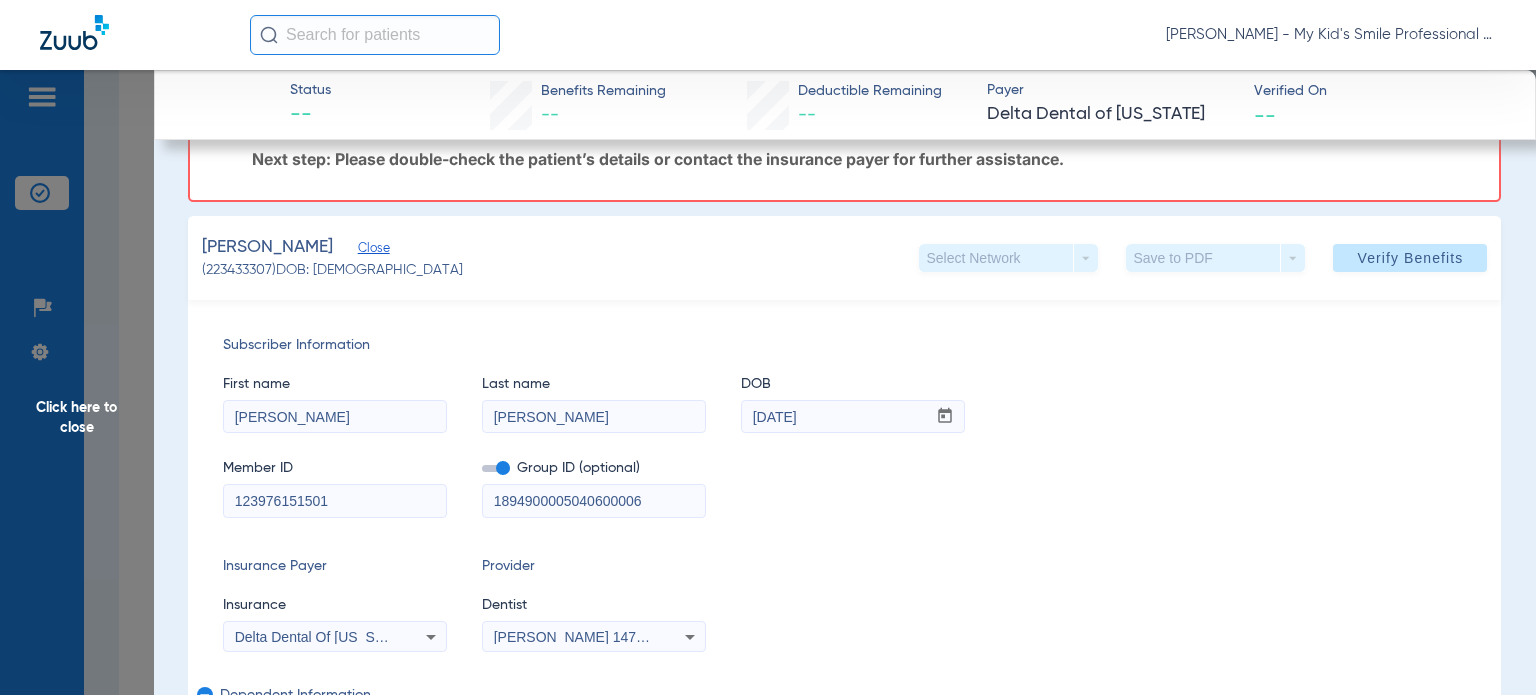 type on "[PERSON_NAME]" 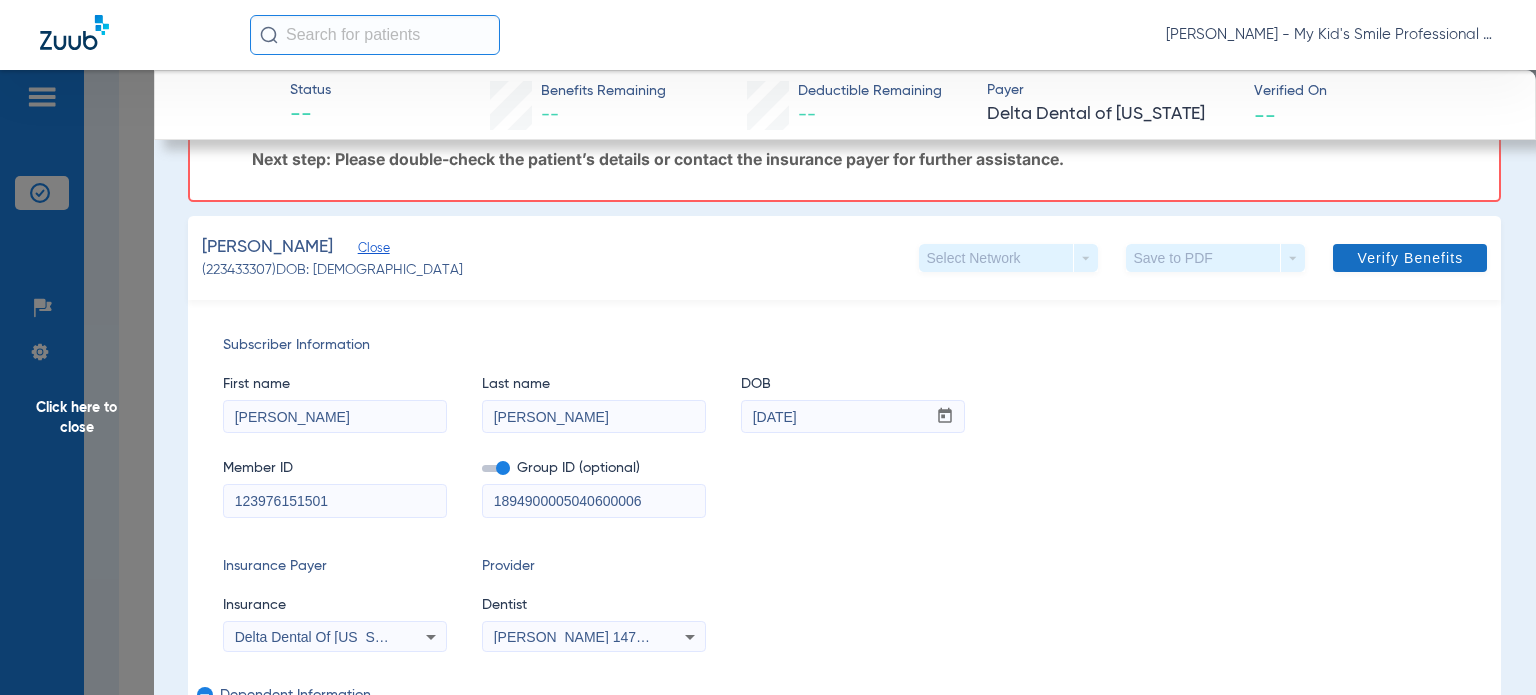 click on "Verify Benefits" 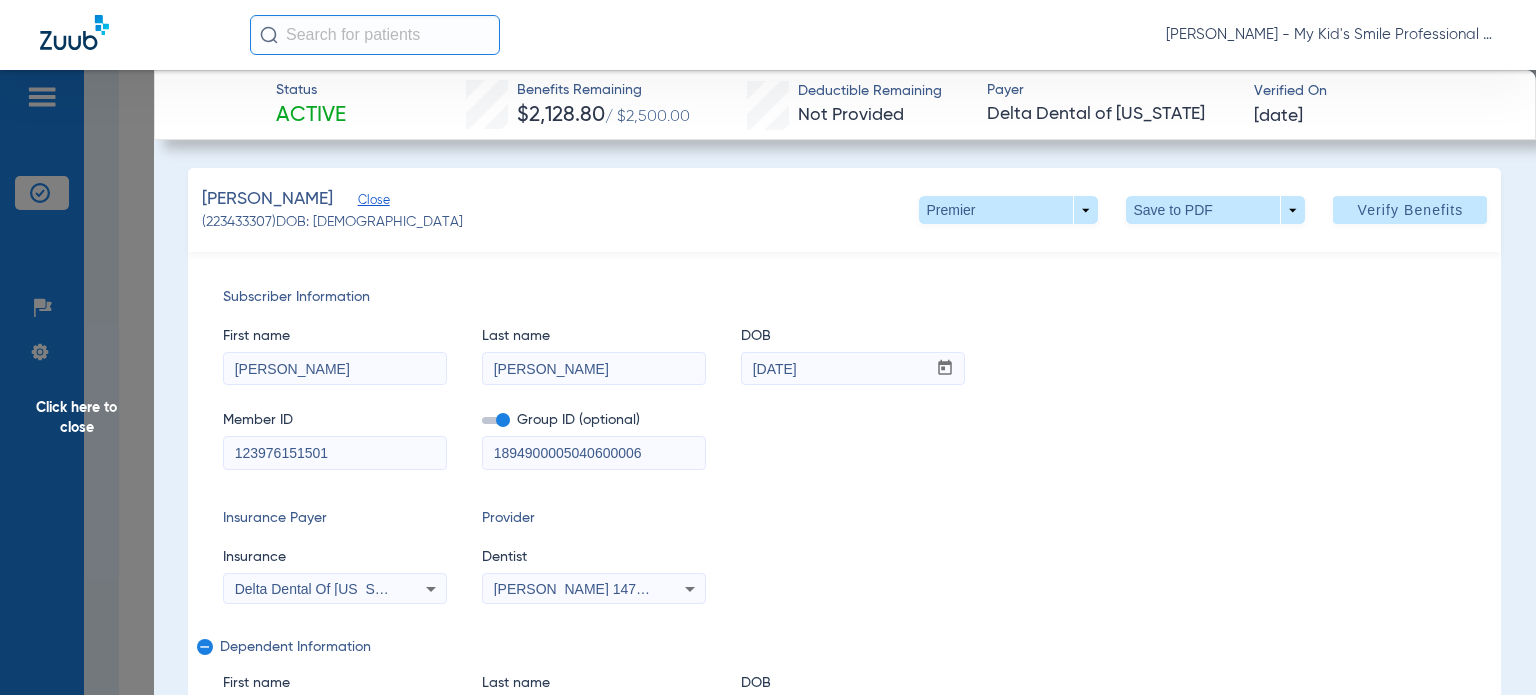 scroll, scrollTop: 100, scrollLeft: 0, axis: vertical 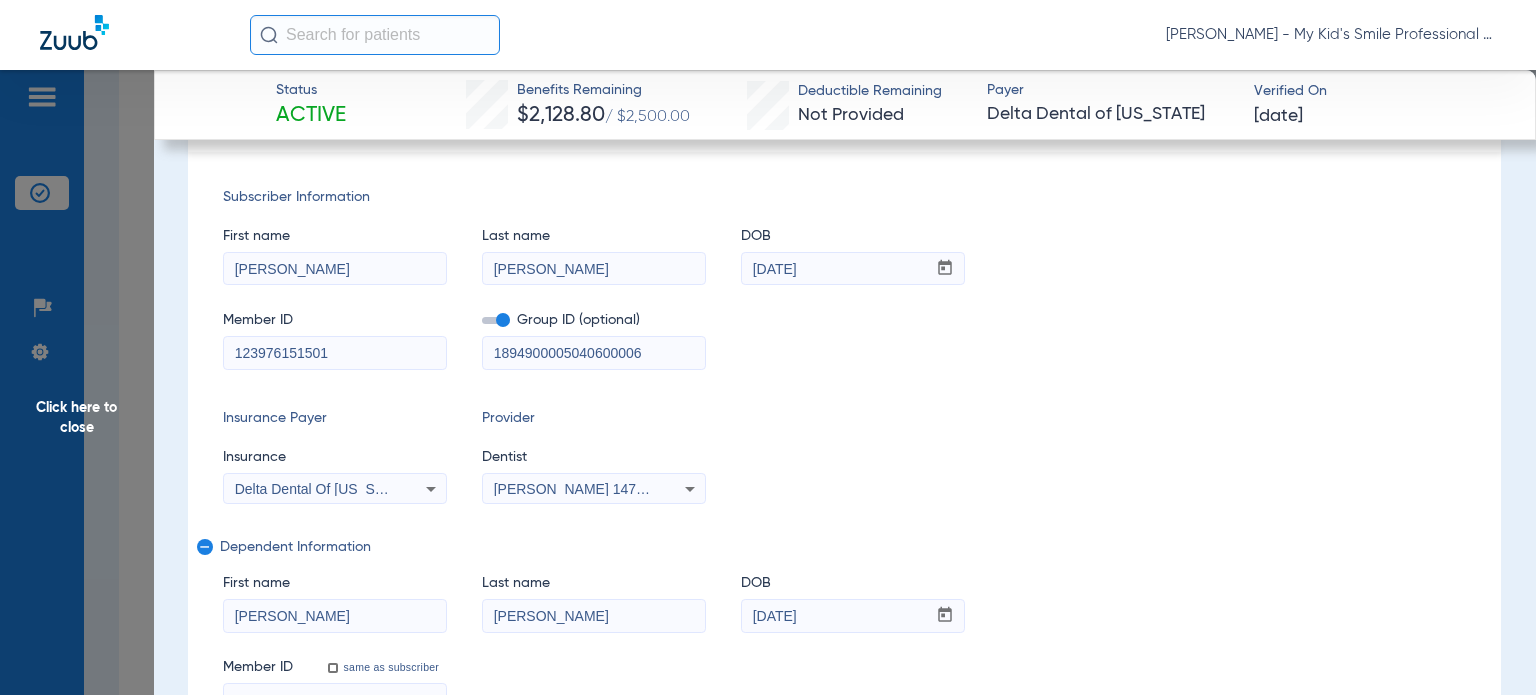 click on "Status Active  Benefits Remaining   $2,128.80   / $2,500.00   Deductible Remaining   Not Provided  Payer Delta Dental of [US_STATE]  Verified On
[DATE]   [PERSON_NAME]   Close   (223433307)   DOB: [DEMOGRAPHIC_DATA]   Premier  arrow_drop_down  Save to PDF  arrow_drop_down  Verify Benefits   Subscriber Information   First name  [PERSON_NAME]  Last name  [PERSON_NAME]  DOB  mm / dd / yyyy [DATE]  Member ID  123976151501  Group ID (optional)  1894900005040600006  Insurance Payer   Insurance
Delta Dental Of [US_STATE]  Provider   Dentist
[PERSON_NAME]  1477971026  remove   Dependent Information   First name  [PERSON_NAME]  Last name  [PERSON_NAME]  DOB  mm / dd / yyyy [DATE]  Member ID  same as subscriber 123976151502  Summary Breakdown   Full Breakdown  Benefits Summary Patient & Plan Information Patient First name:  [PERSON_NAME]  Last name:  [PERSON_NAME]:  [DEMOGRAPHIC_DATA]  Assignment:  N/A  Subscriber First name:  [PERSON_NAME]  Last name:  [PERSON_NAME]:  [DEMOGRAPHIC_DATA]  Plan Status:  Active   [DATE]  Date" 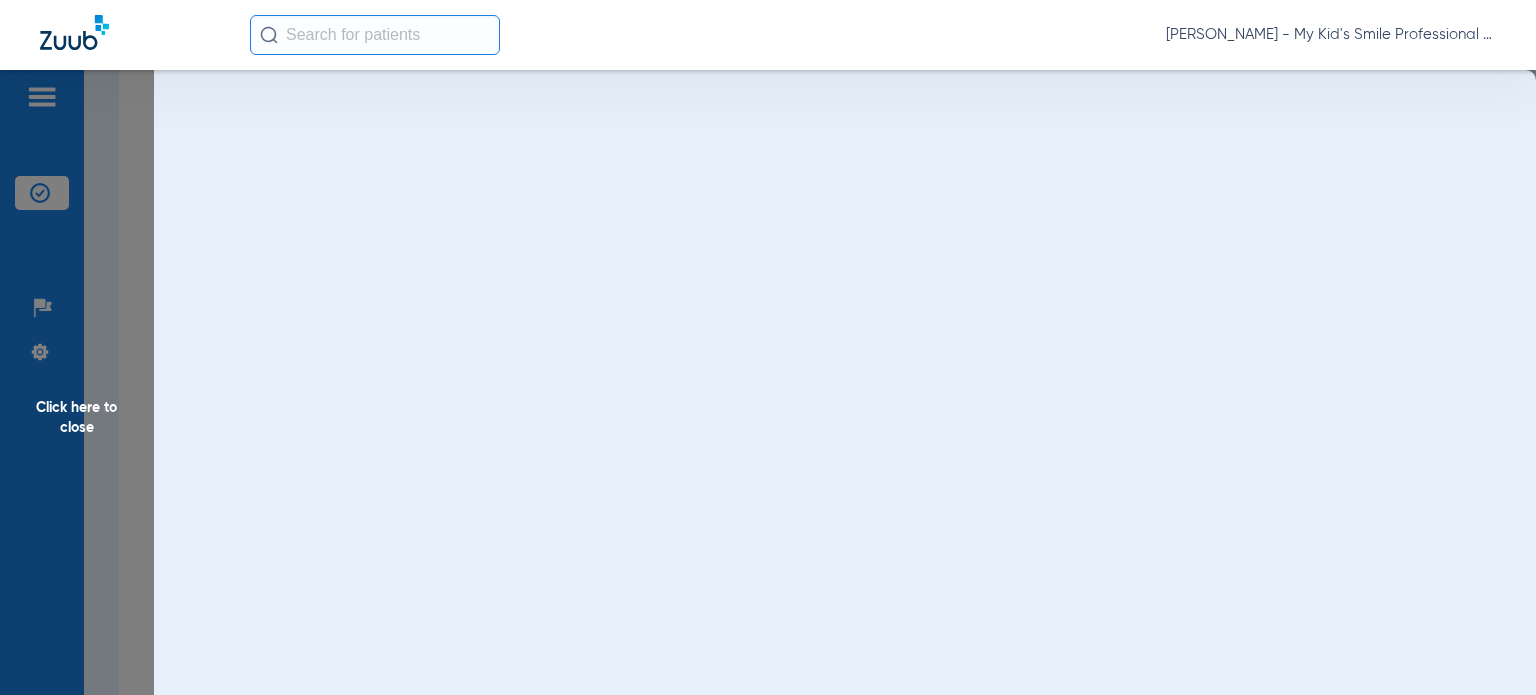 scroll, scrollTop: 0, scrollLeft: 0, axis: both 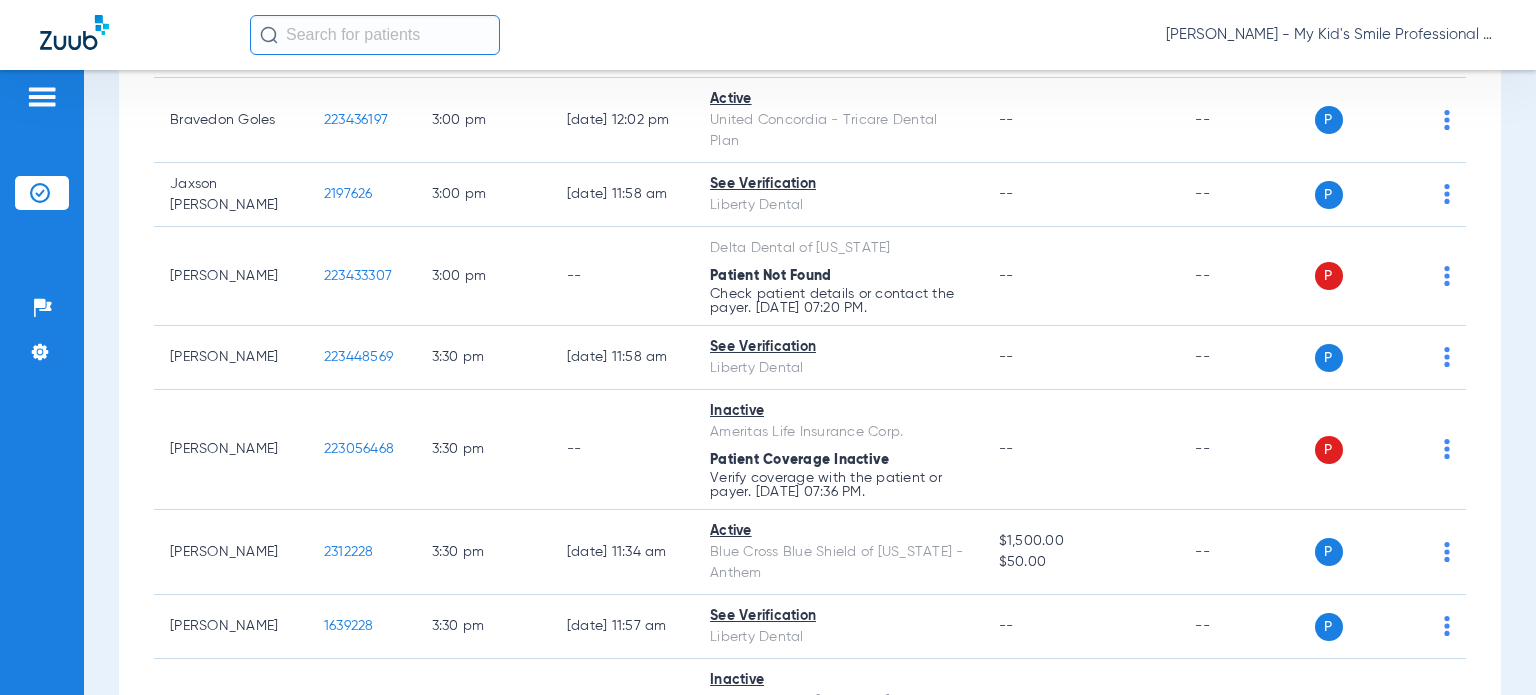 click on "Schedule Insurance Verification History  Last Appt. Sync Time:   [DATE] - 12:32 PM   [DATE]   [DATE]   [DATE]   [DATE]   [DATE]   [DATE]   [DATE]   [DATE]   [DATE]   [DATE]   [DATE]   [DATE]   [DATE]   [DATE]   [DATE]   [DATE]   [DATE]   [DATE]   [DATE]   [DATE]   [DATE]   [DATE]   [DATE]   [DATE]   [DATE]   [DATE]   [DATE]   [DATE]   [DATE]   [DATE]   [DATE]   [DATE]   [DATE]   [DATE]   [DATE]   [DATE]   [DATE]   [DATE]   [DATE]   [DATE]   [DATE]  Su 1" at bounding box center [810, 382] 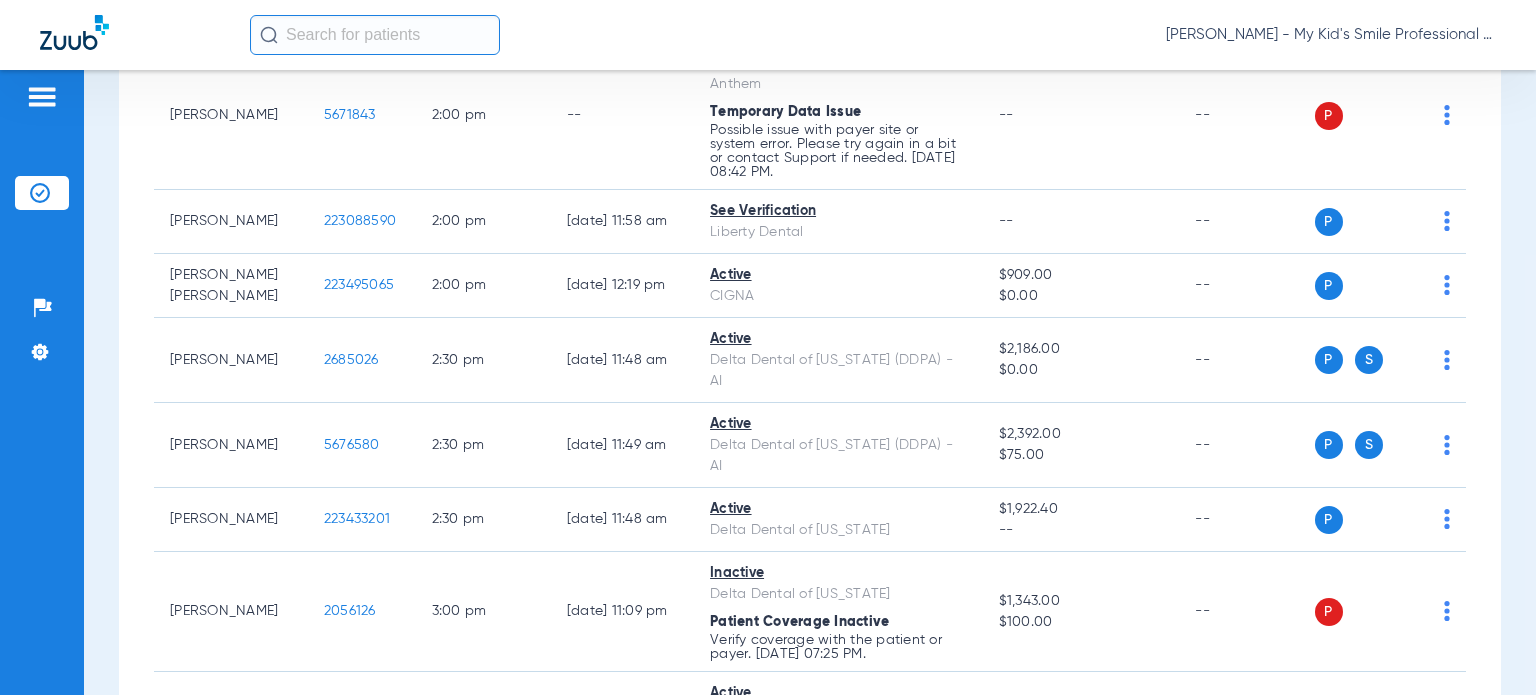 scroll, scrollTop: 3800, scrollLeft: 0, axis: vertical 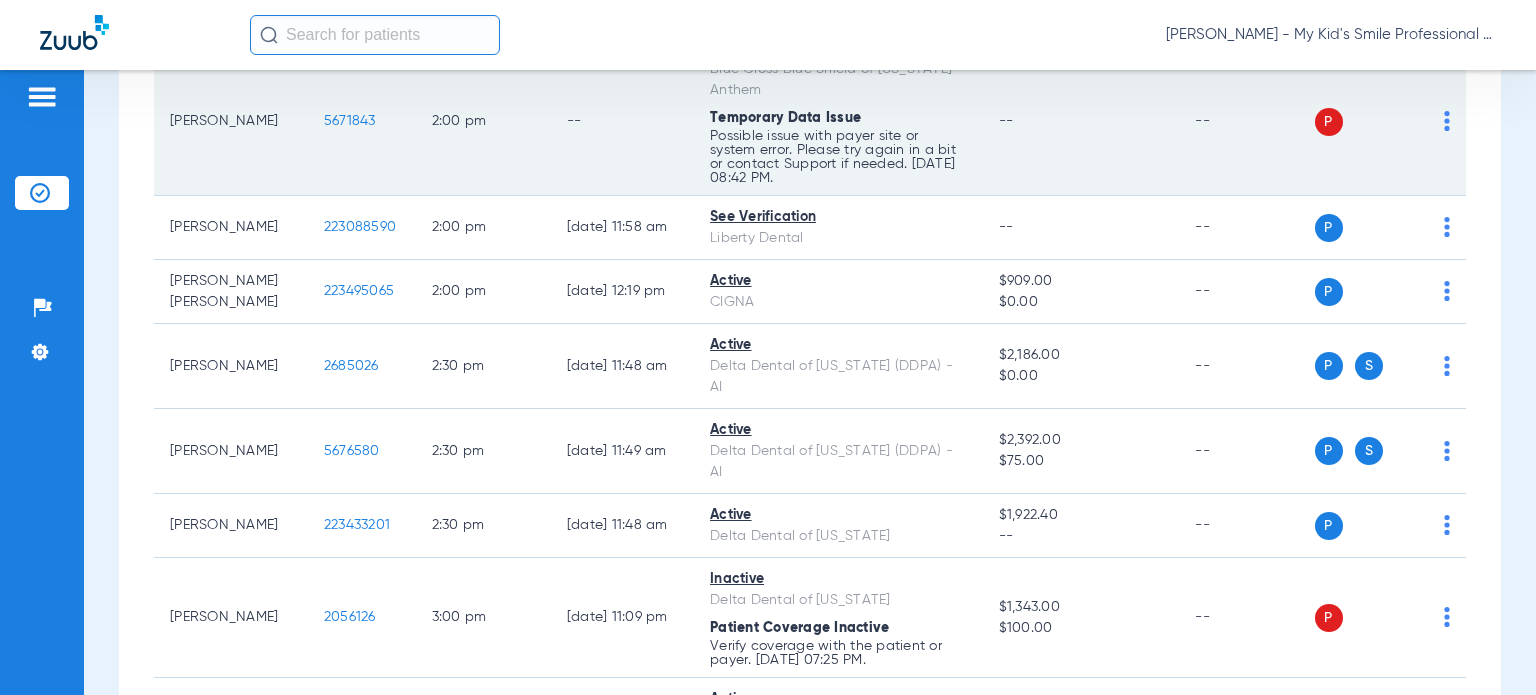 click on "5671843" 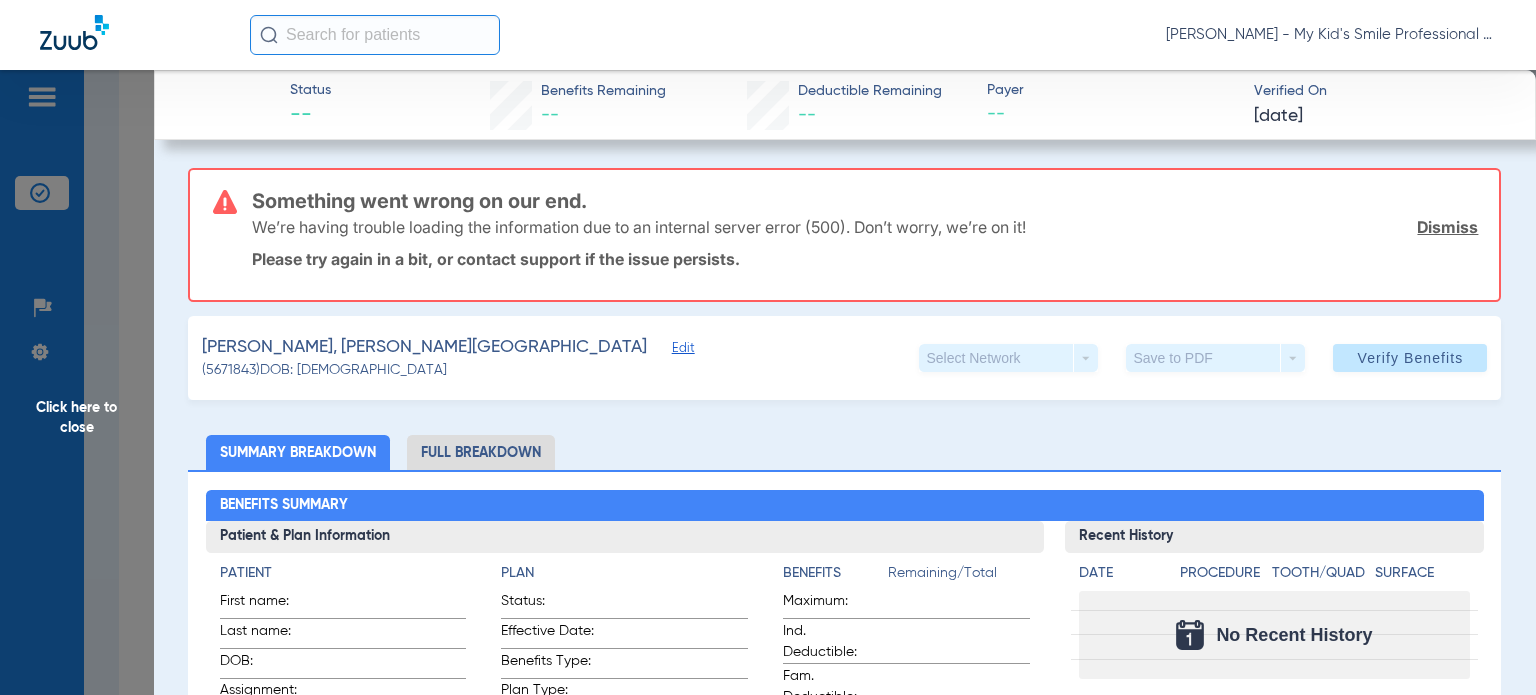 click on "Edit" 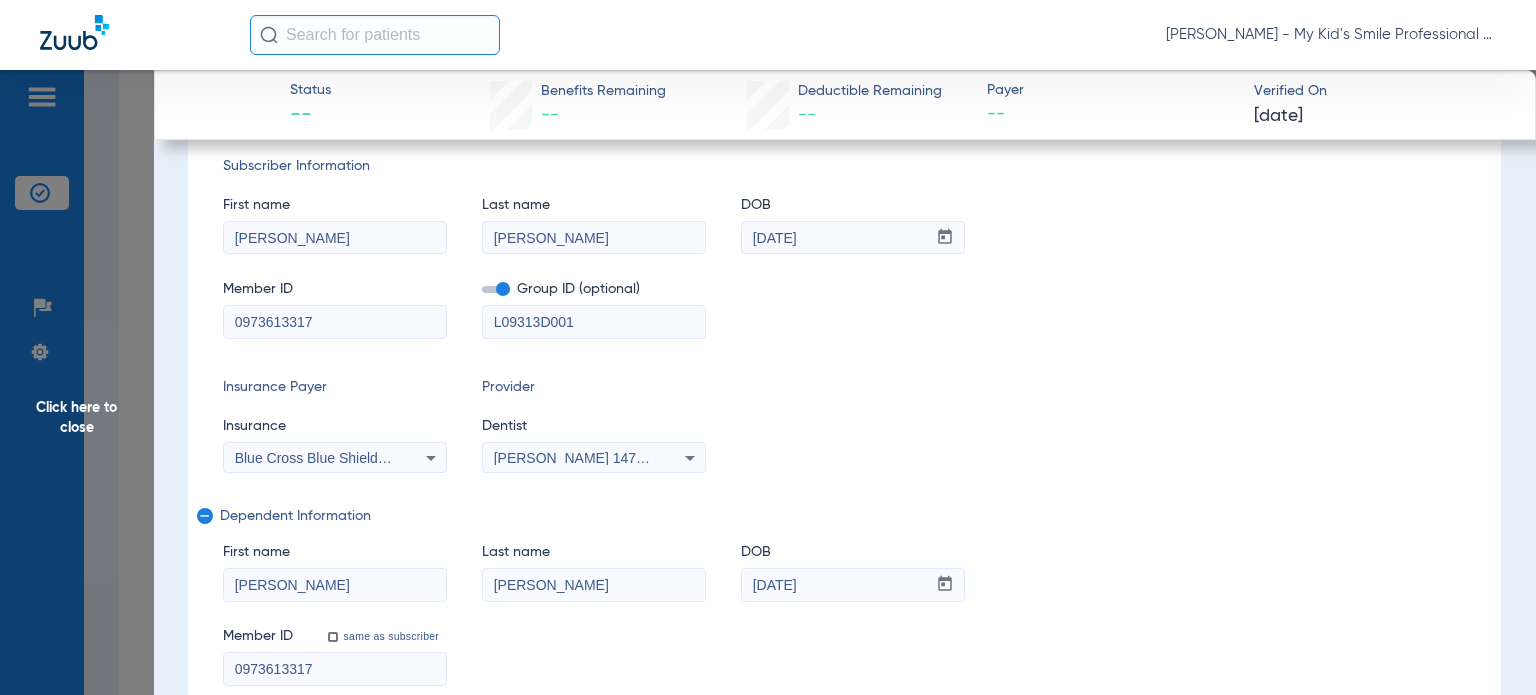 scroll, scrollTop: 300, scrollLeft: 0, axis: vertical 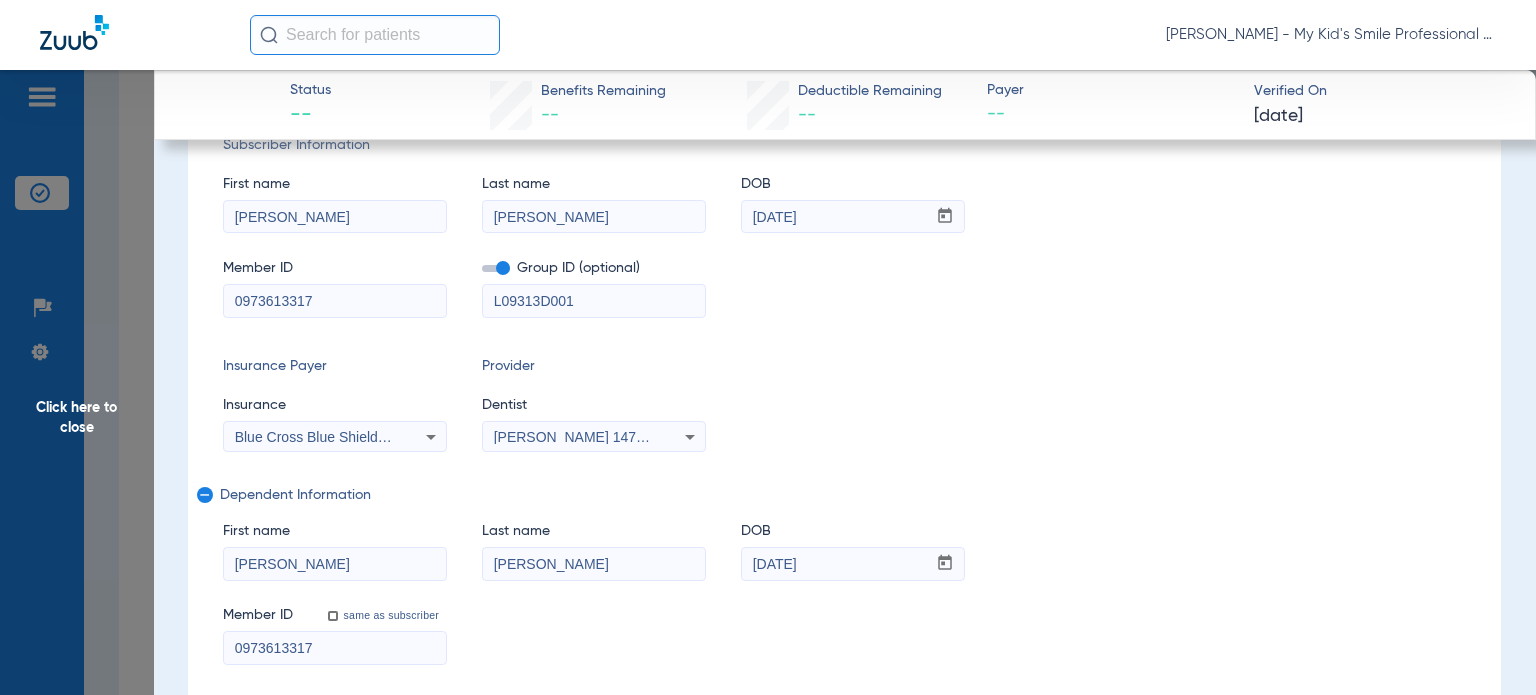 drag, startPoint x: 312, startPoint y: 567, endPoint x: 188, endPoint y: 567, distance: 124 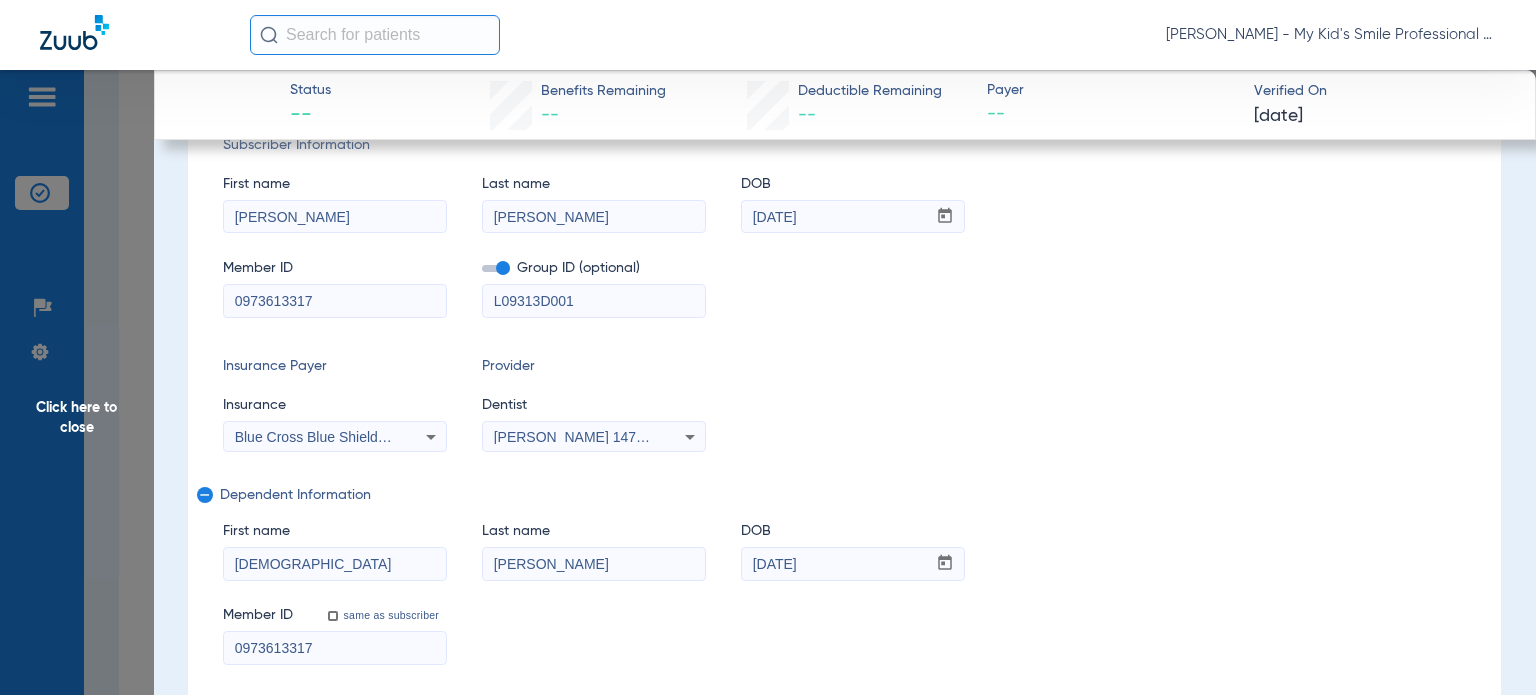 type on "[DEMOGRAPHIC_DATA]" 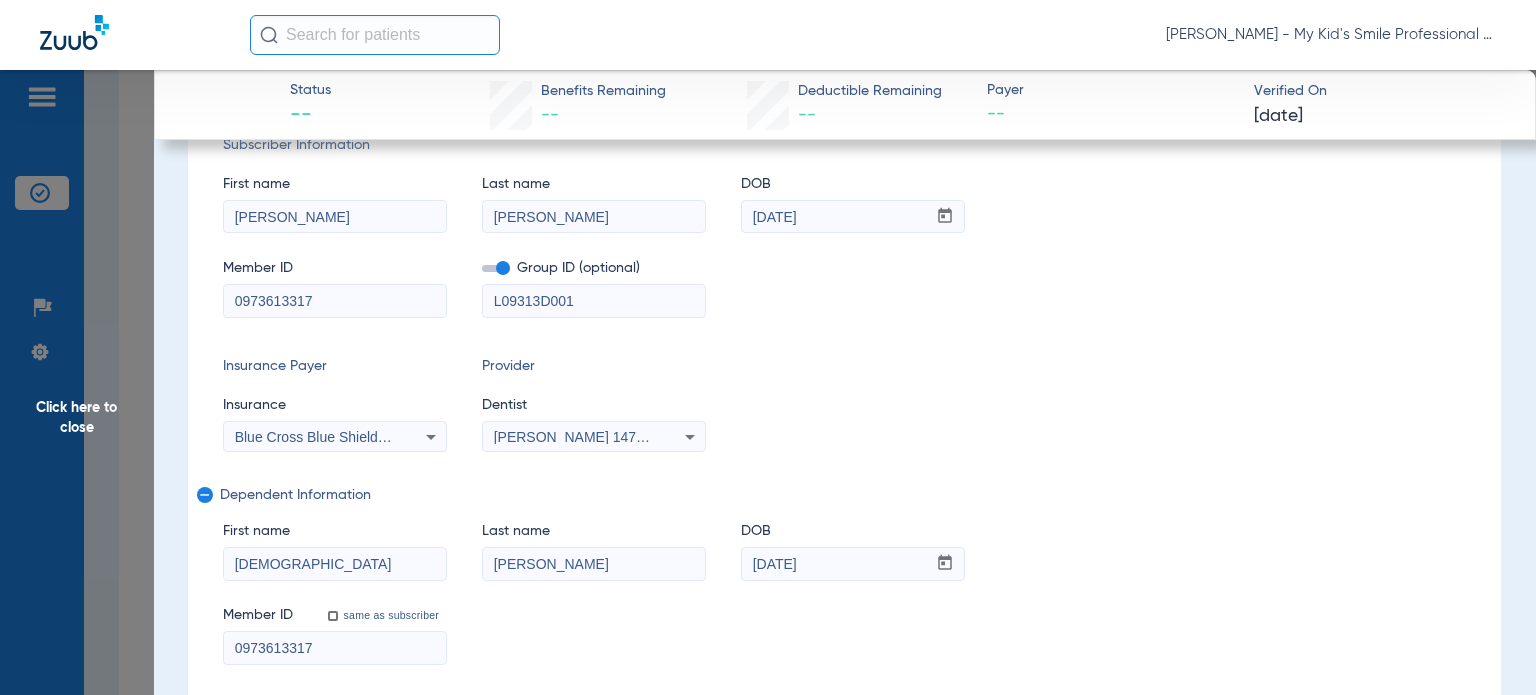 drag, startPoint x: 554, startPoint y: 562, endPoint x: 520, endPoint y: 296, distance: 268.16412 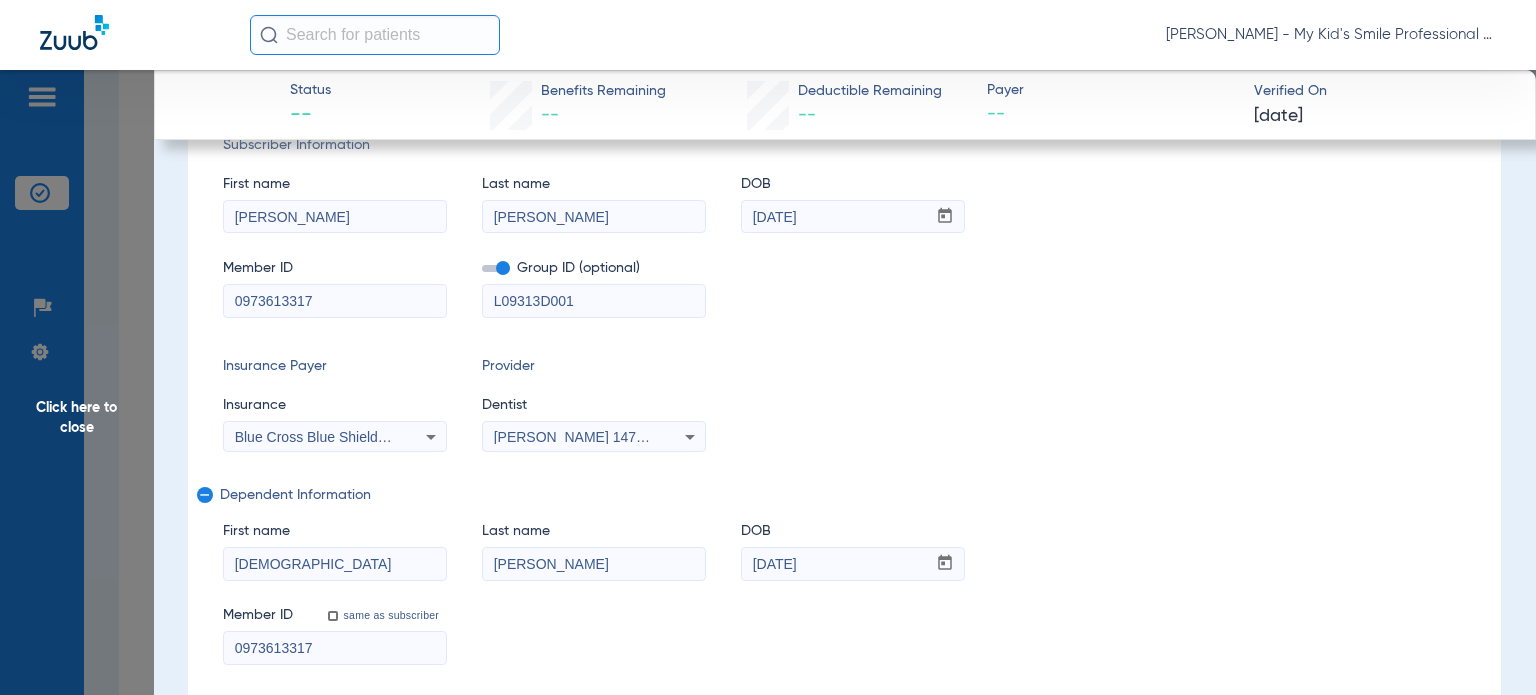 type on "[PERSON_NAME]" 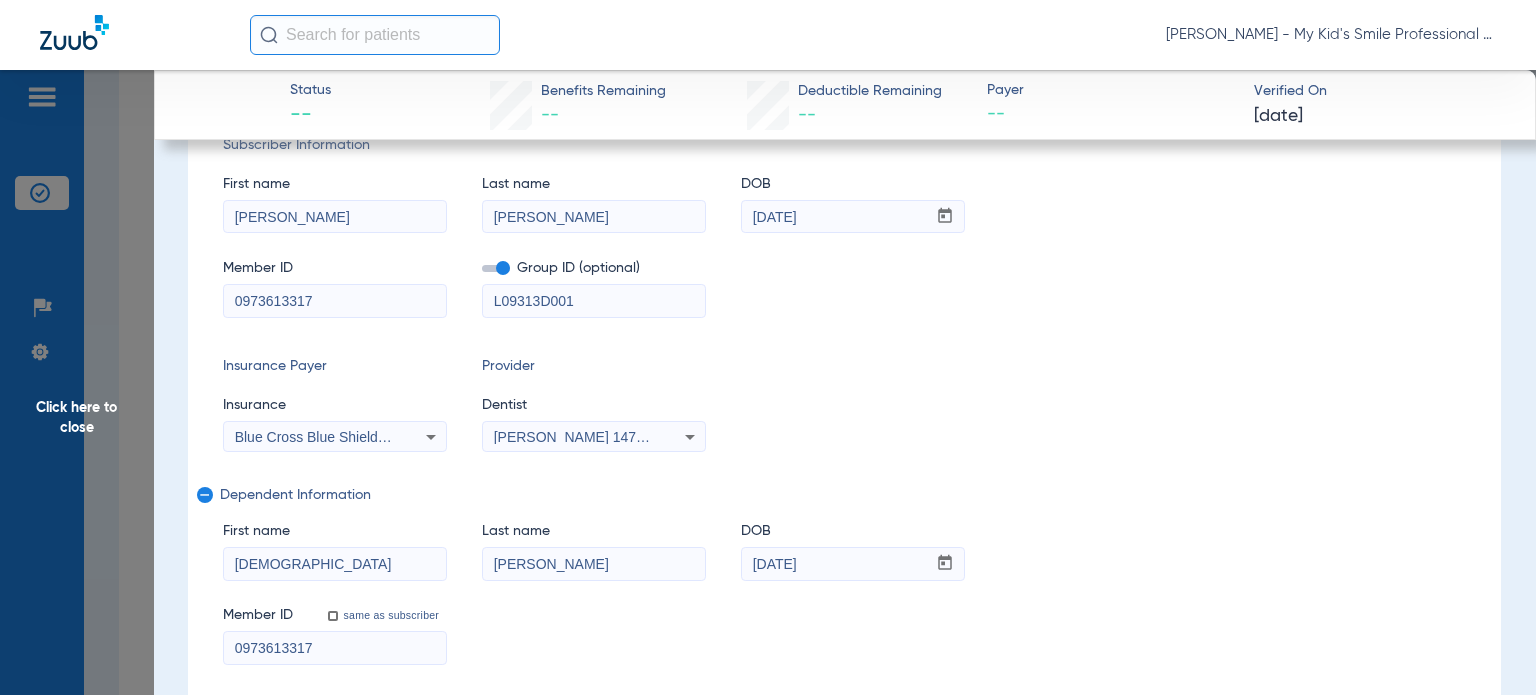 drag, startPoint x: 594, startPoint y: 216, endPoint x: 500, endPoint y: 271, distance: 108.90822 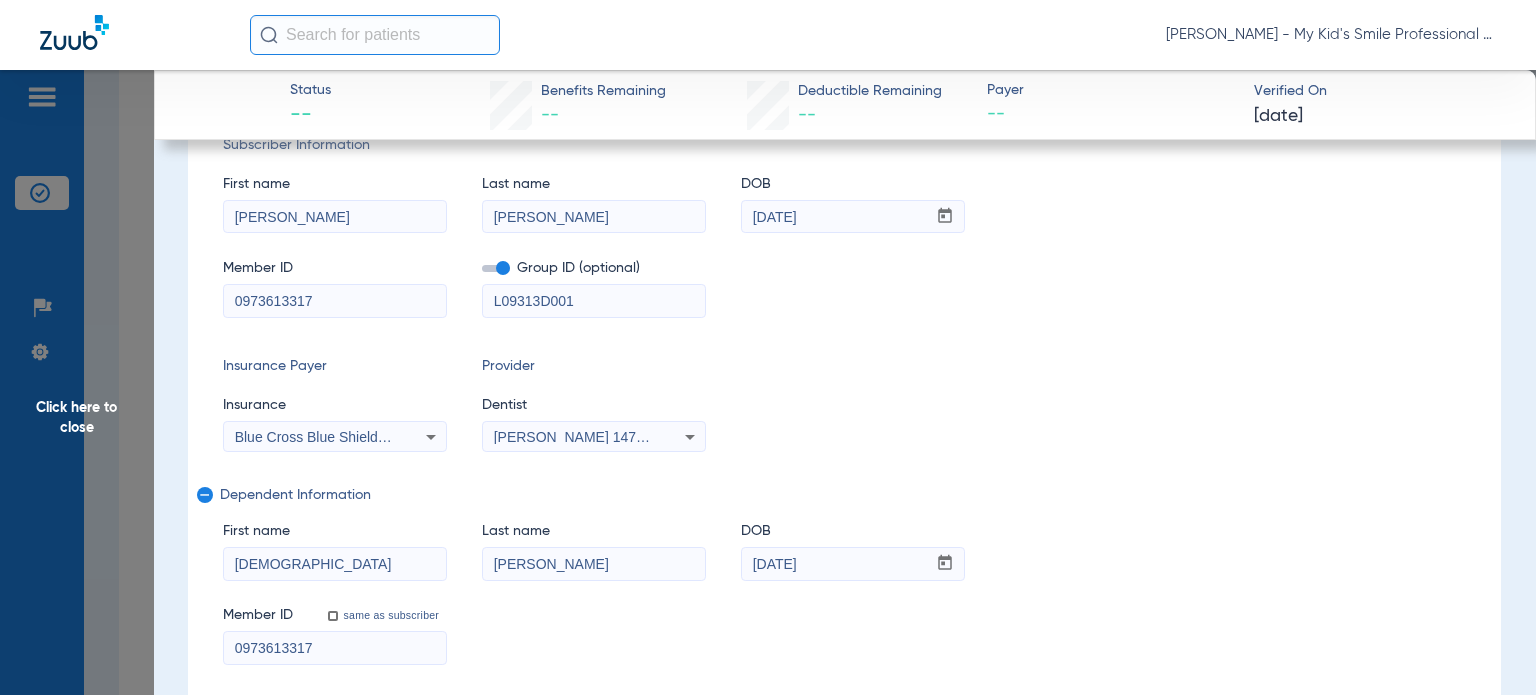 scroll, scrollTop: 100, scrollLeft: 0, axis: vertical 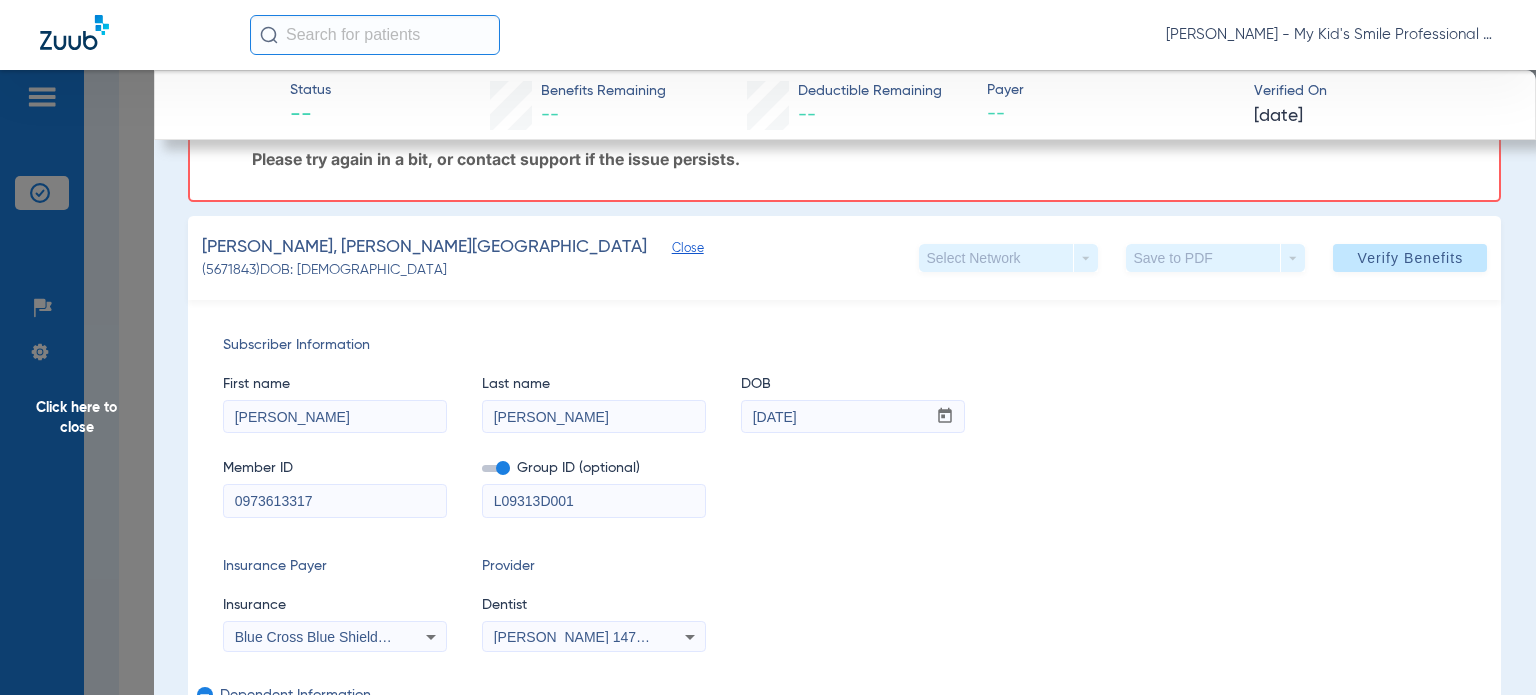 drag, startPoint x: 1431, startPoint y: 263, endPoint x: 1317, endPoint y: 691, distance: 442.92212 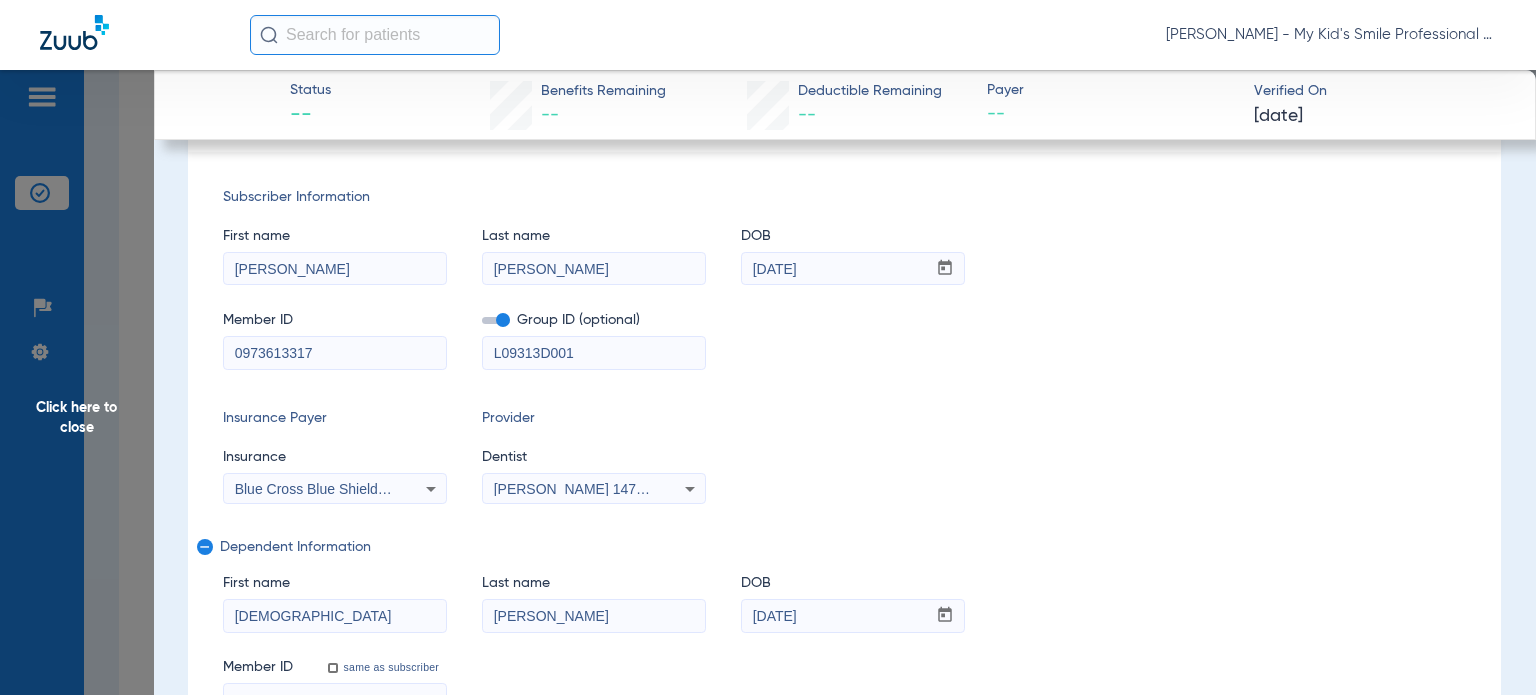 scroll, scrollTop: 0, scrollLeft: 0, axis: both 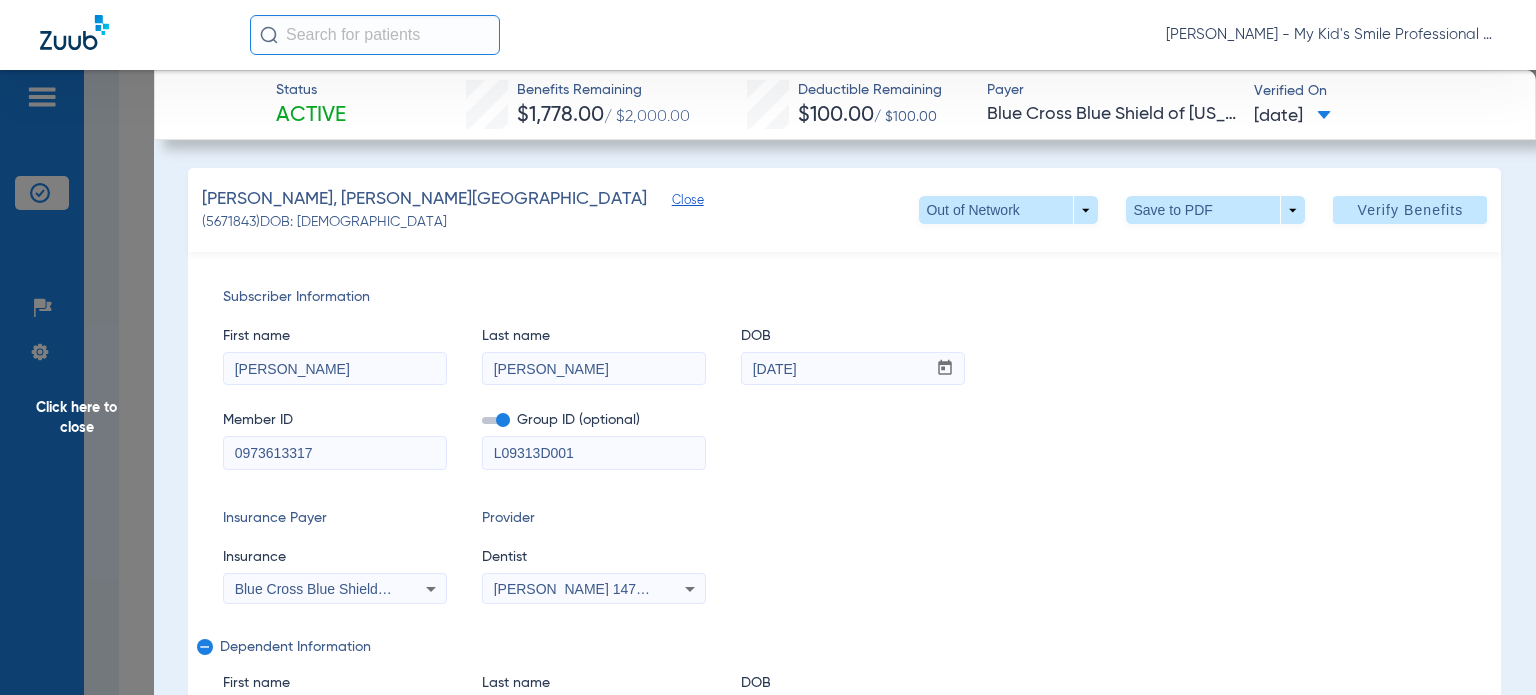 click on "Click here to close" 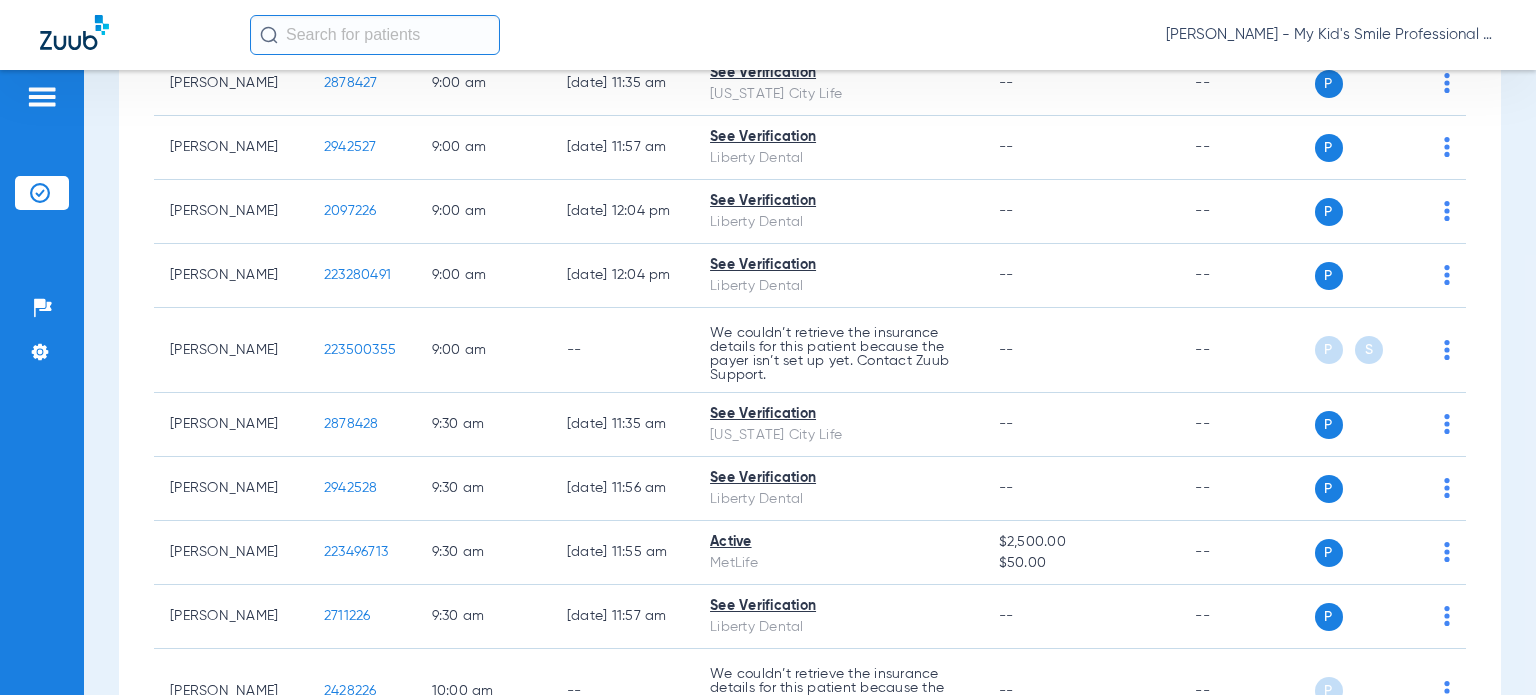 scroll, scrollTop: 300, scrollLeft: 0, axis: vertical 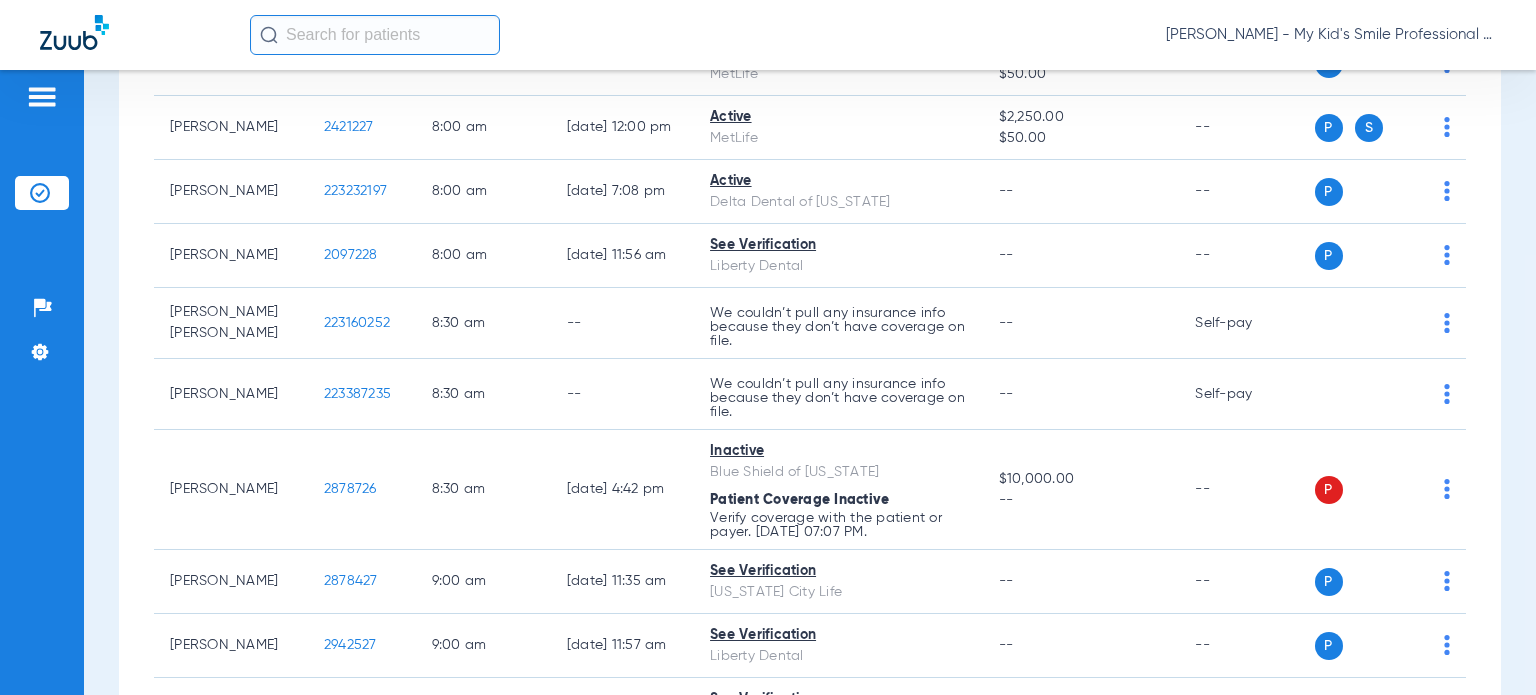 click on "[PERSON_NAME] - My Kid's Smile Professional Circle" 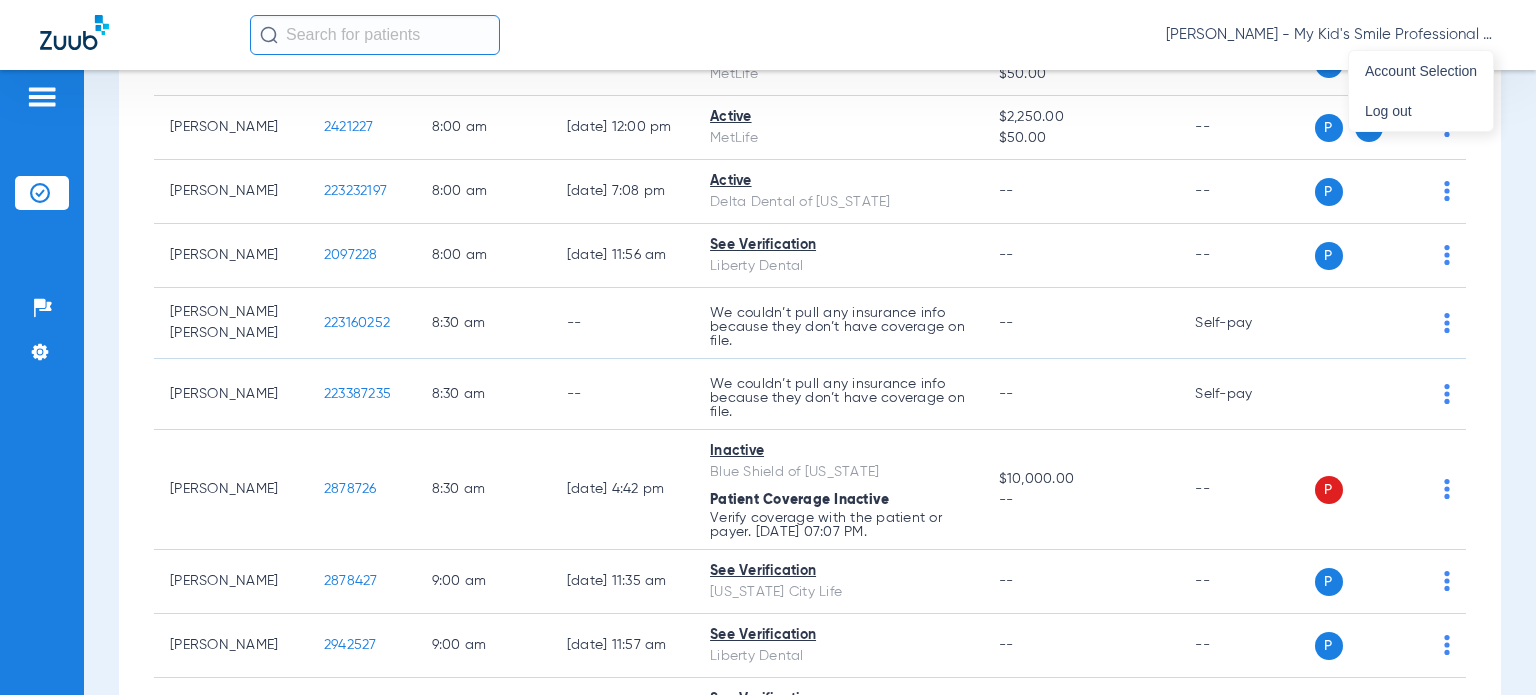 drag, startPoint x: 91, startPoint y: 235, endPoint x: 150, endPoint y: 217, distance: 61.68468 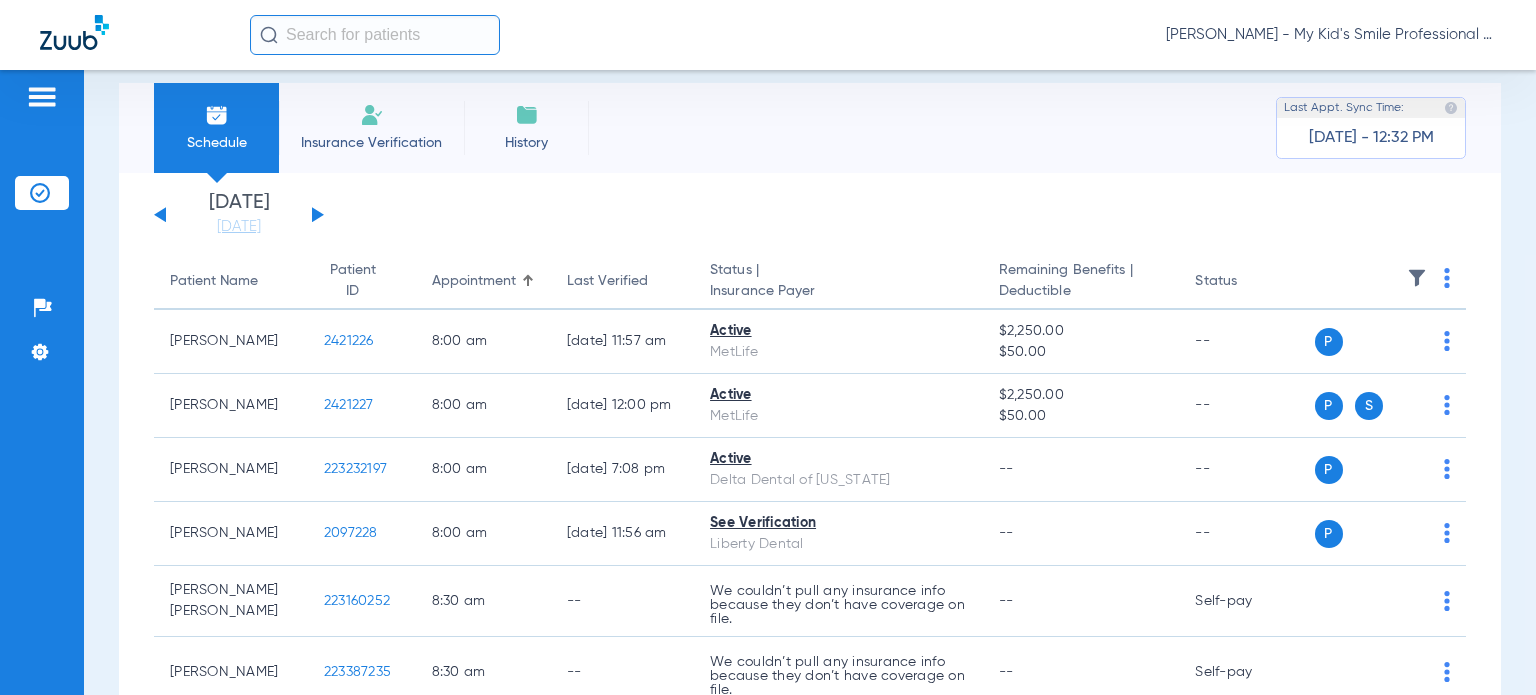 scroll, scrollTop: 0, scrollLeft: 0, axis: both 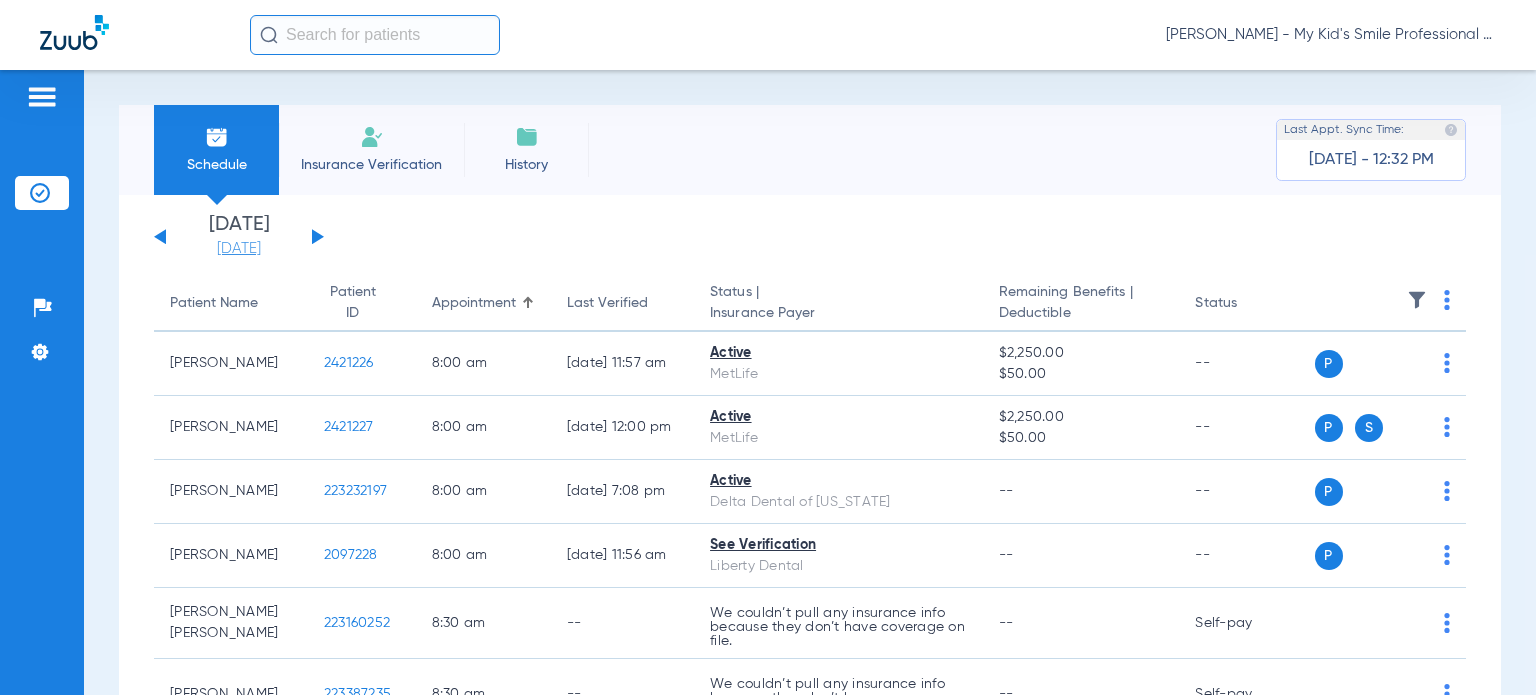 click on "[DATE]" 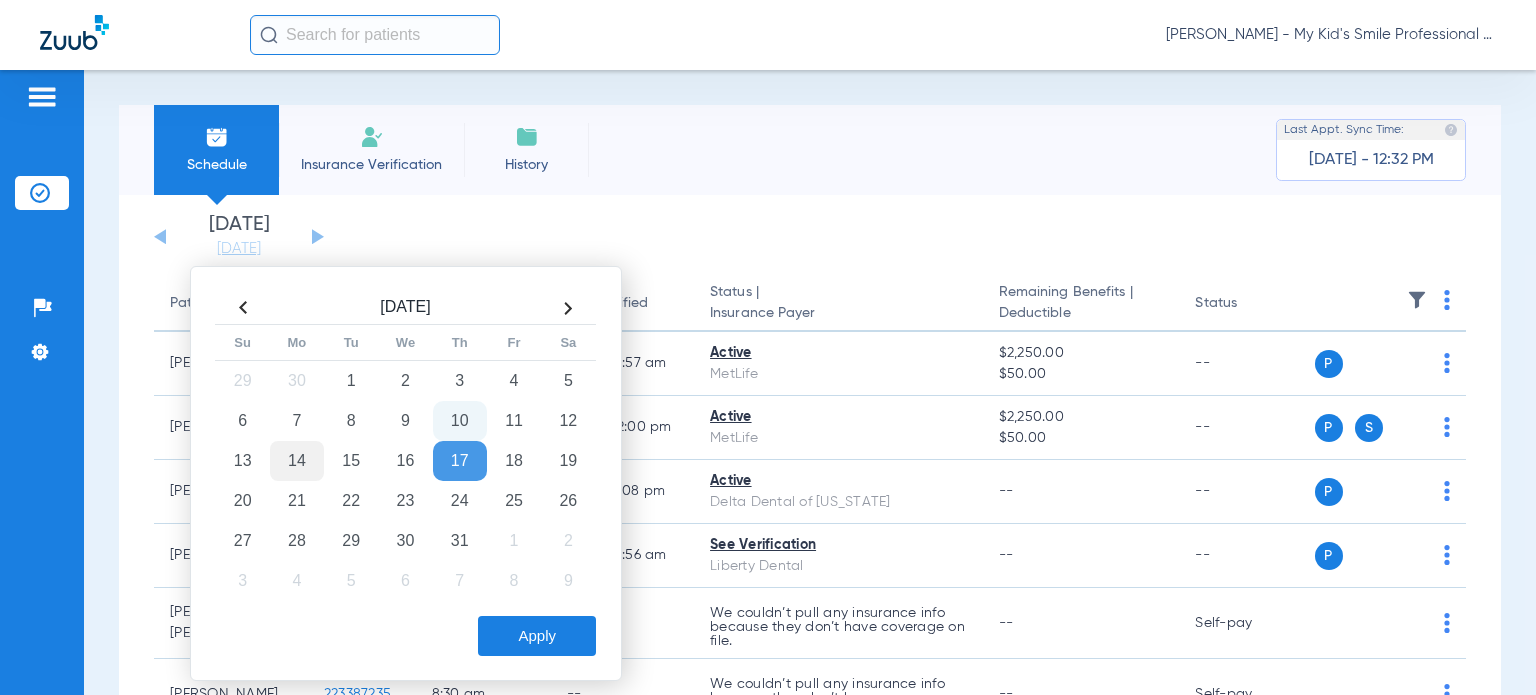 click on "14" 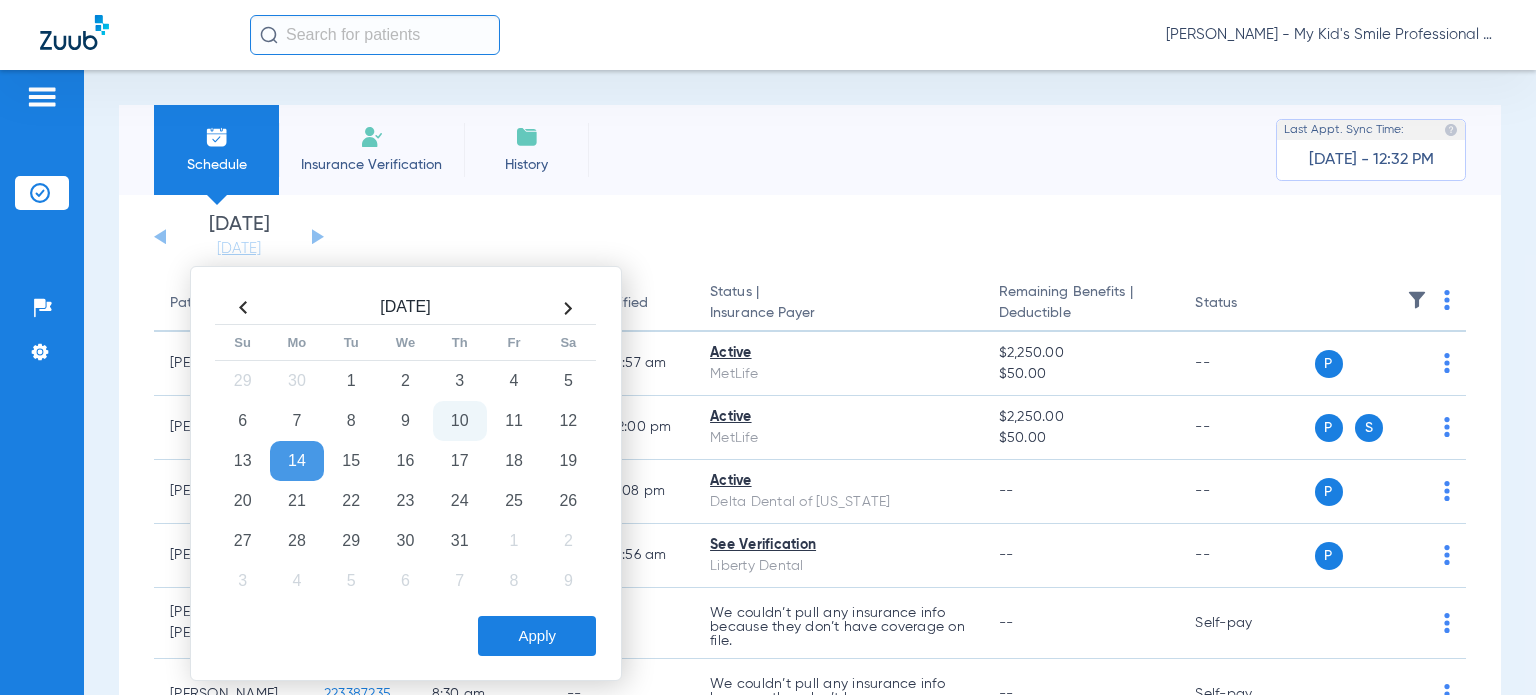 click on "14" 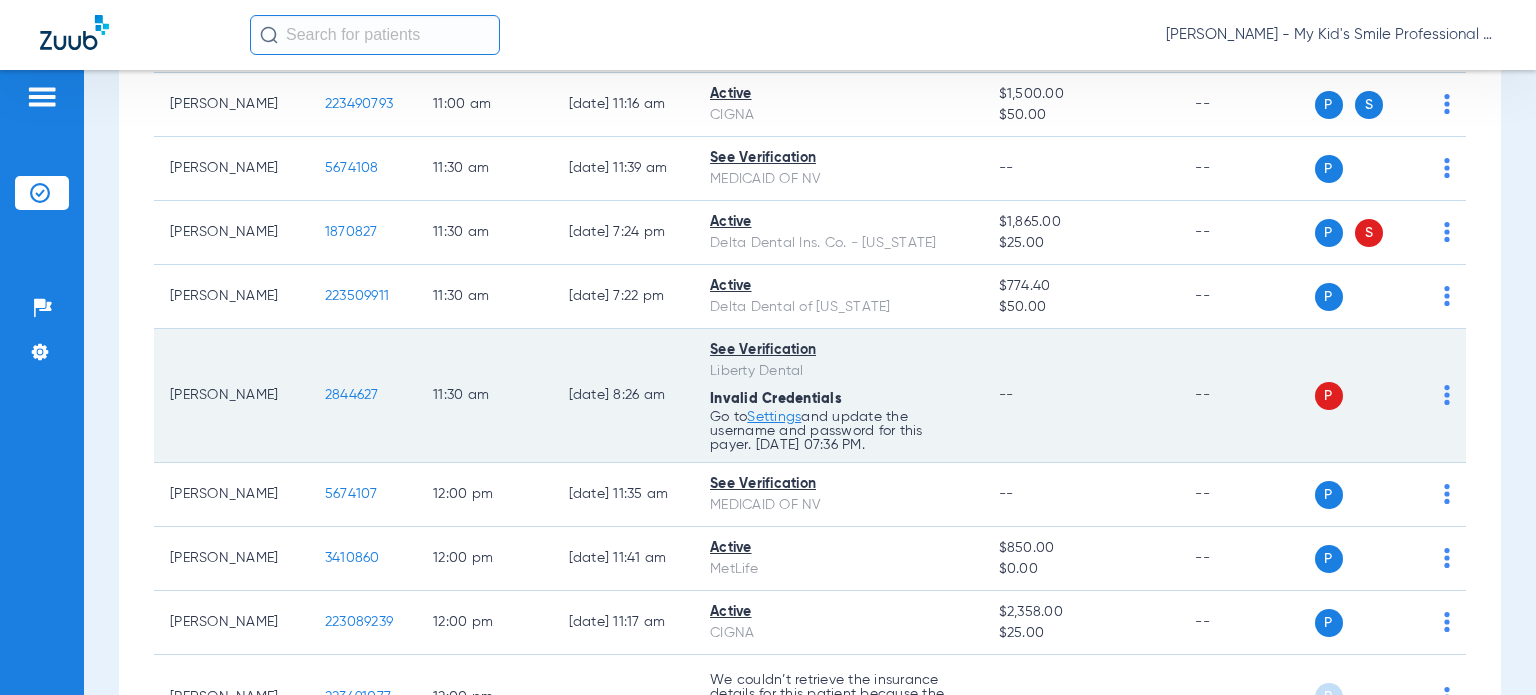 scroll, scrollTop: 2300, scrollLeft: 0, axis: vertical 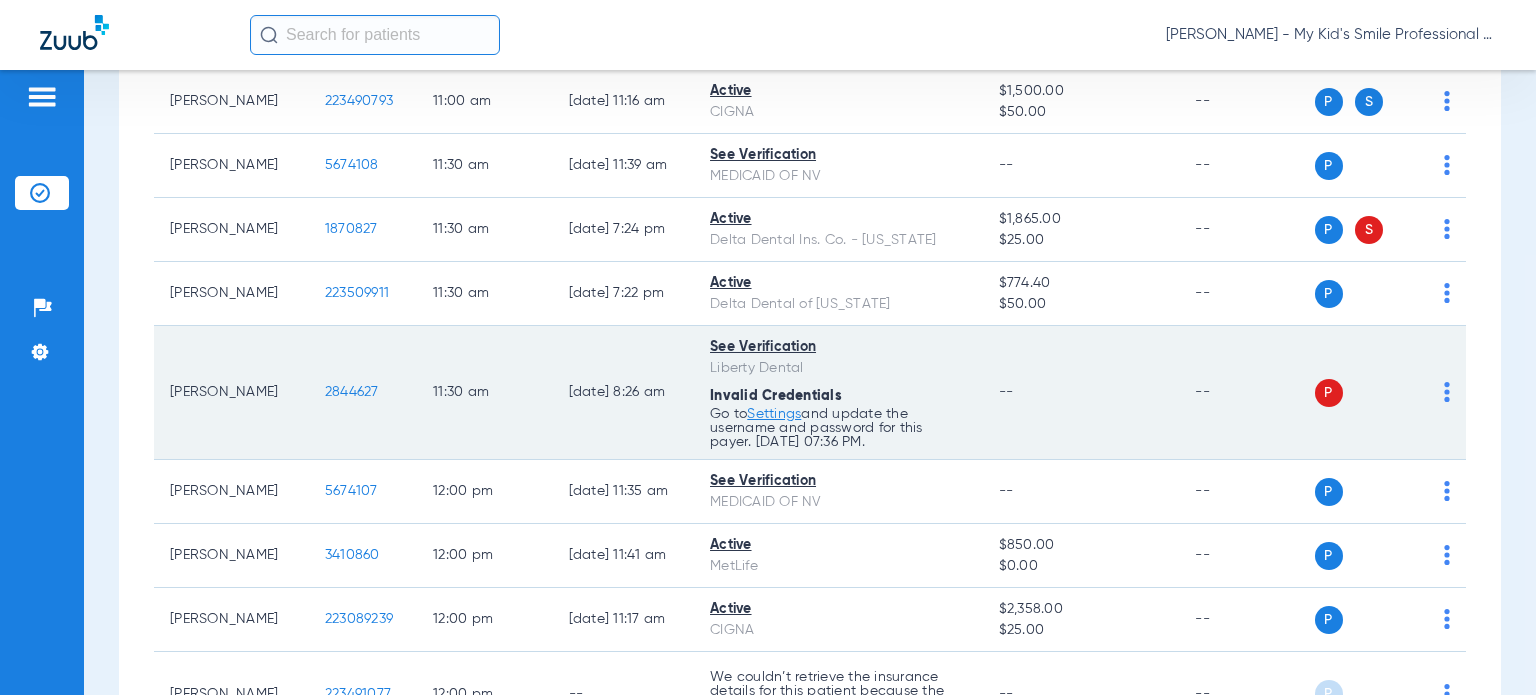 click on "P S" 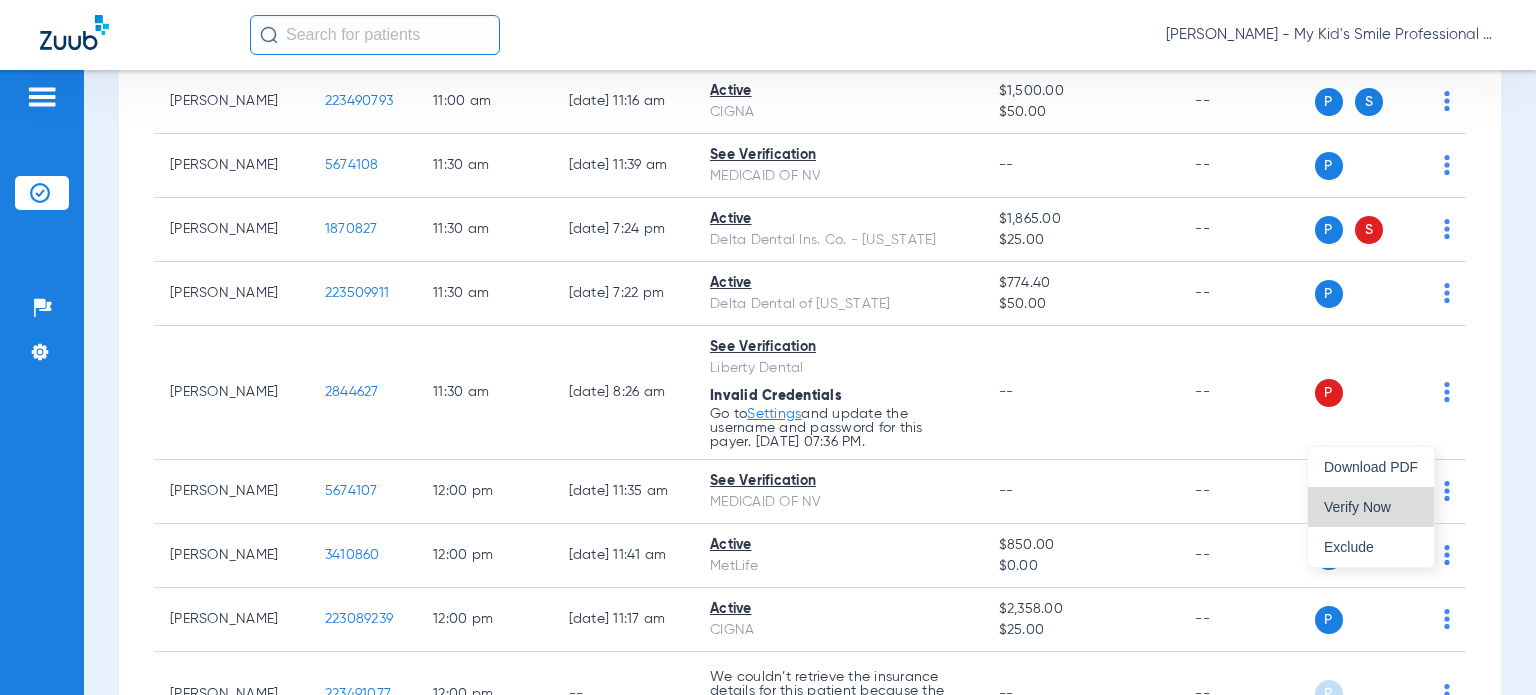 click on "Verify Now" at bounding box center [1371, 507] 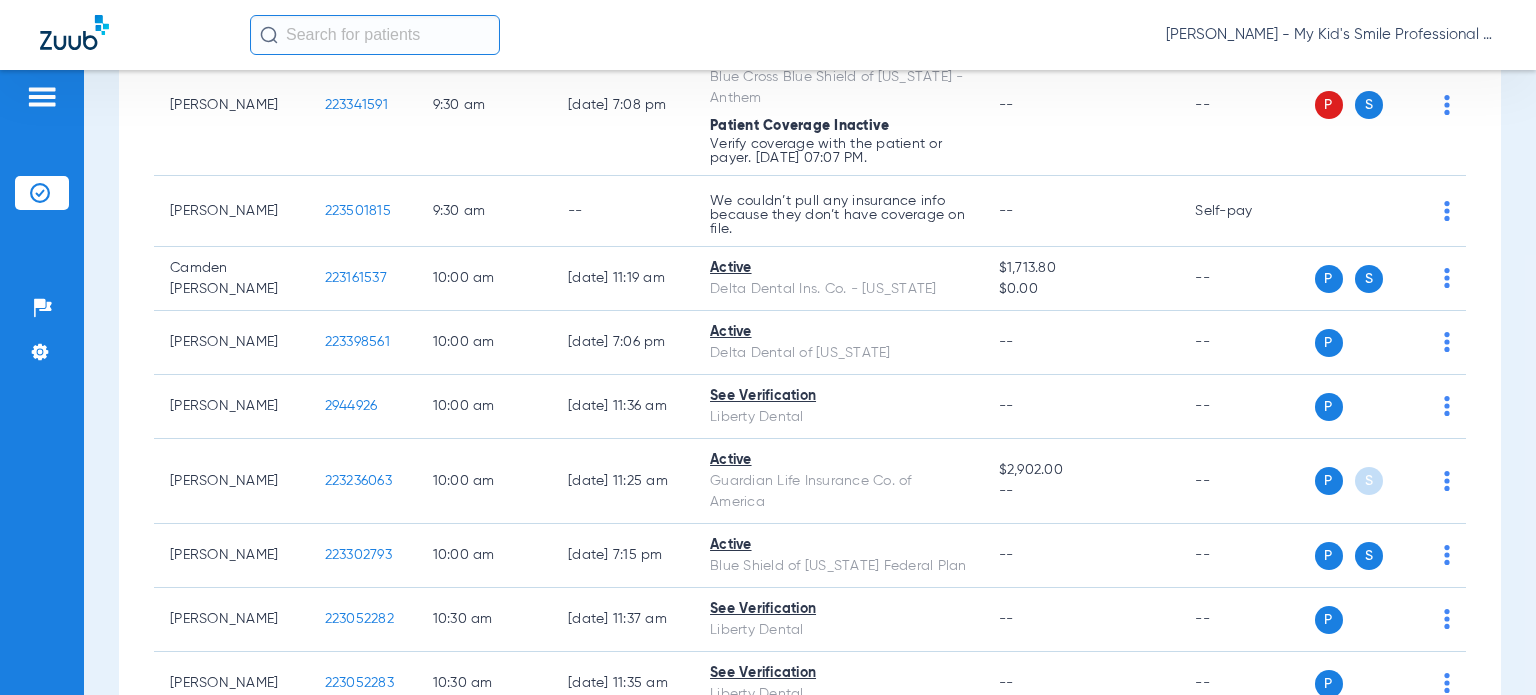 scroll, scrollTop: 800, scrollLeft: 0, axis: vertical 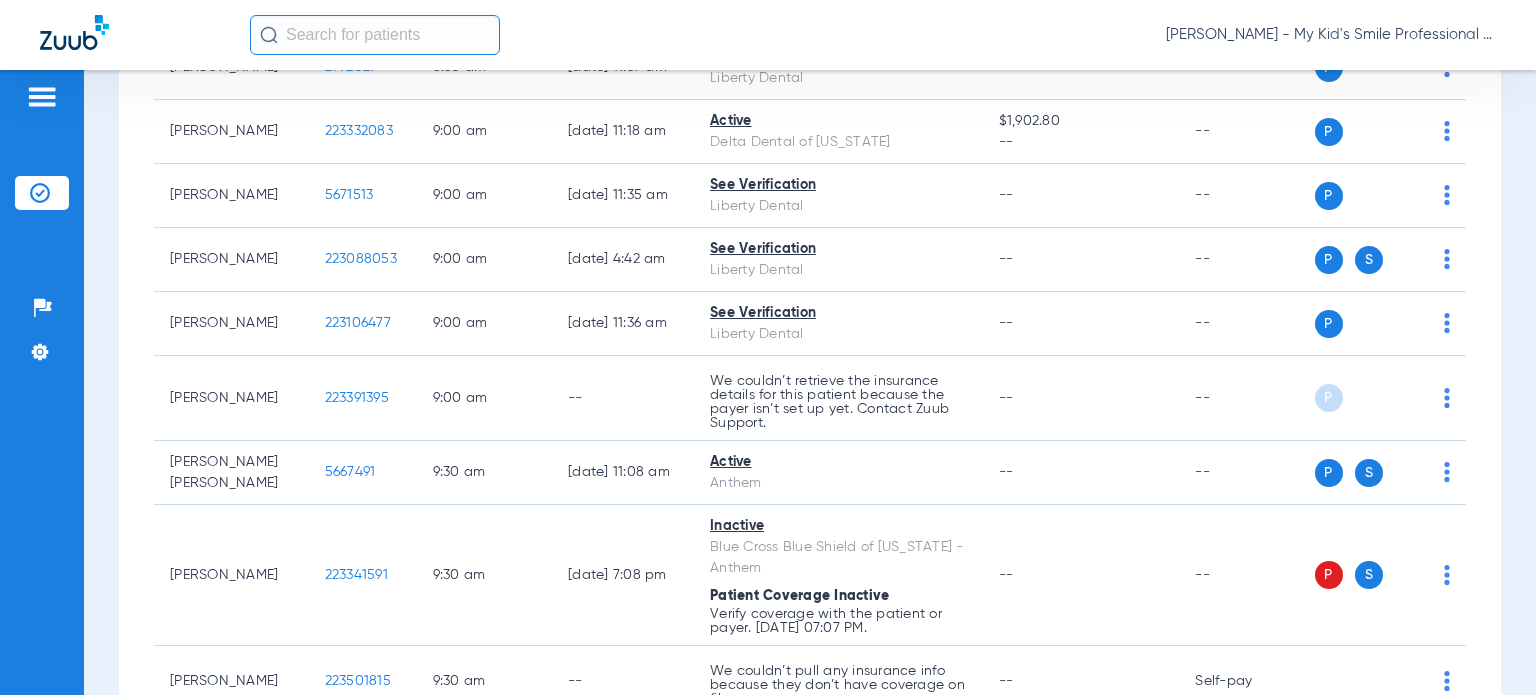 click on "[PERSON_NAME] - My Kid's Smile Professional Circle" 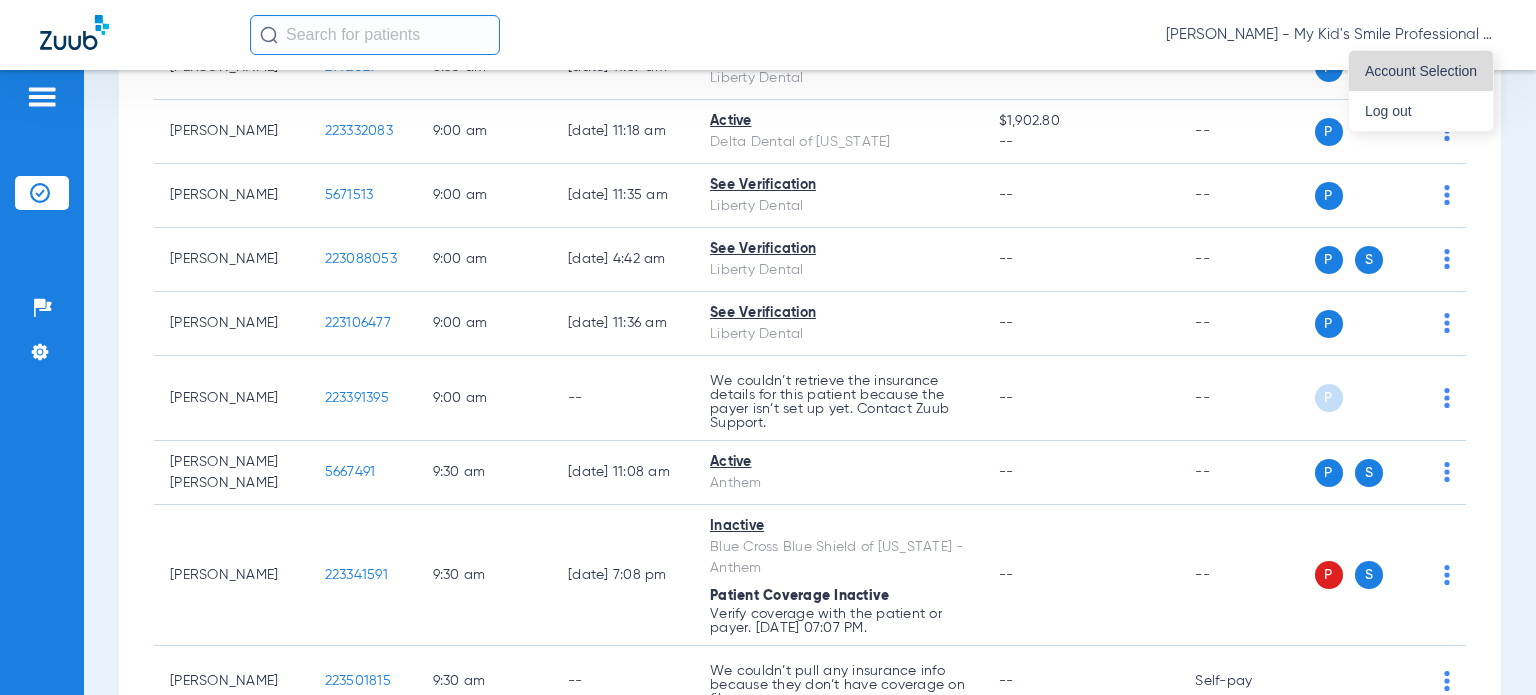 click on "Account Selection" at bounding box center [1421, 71] 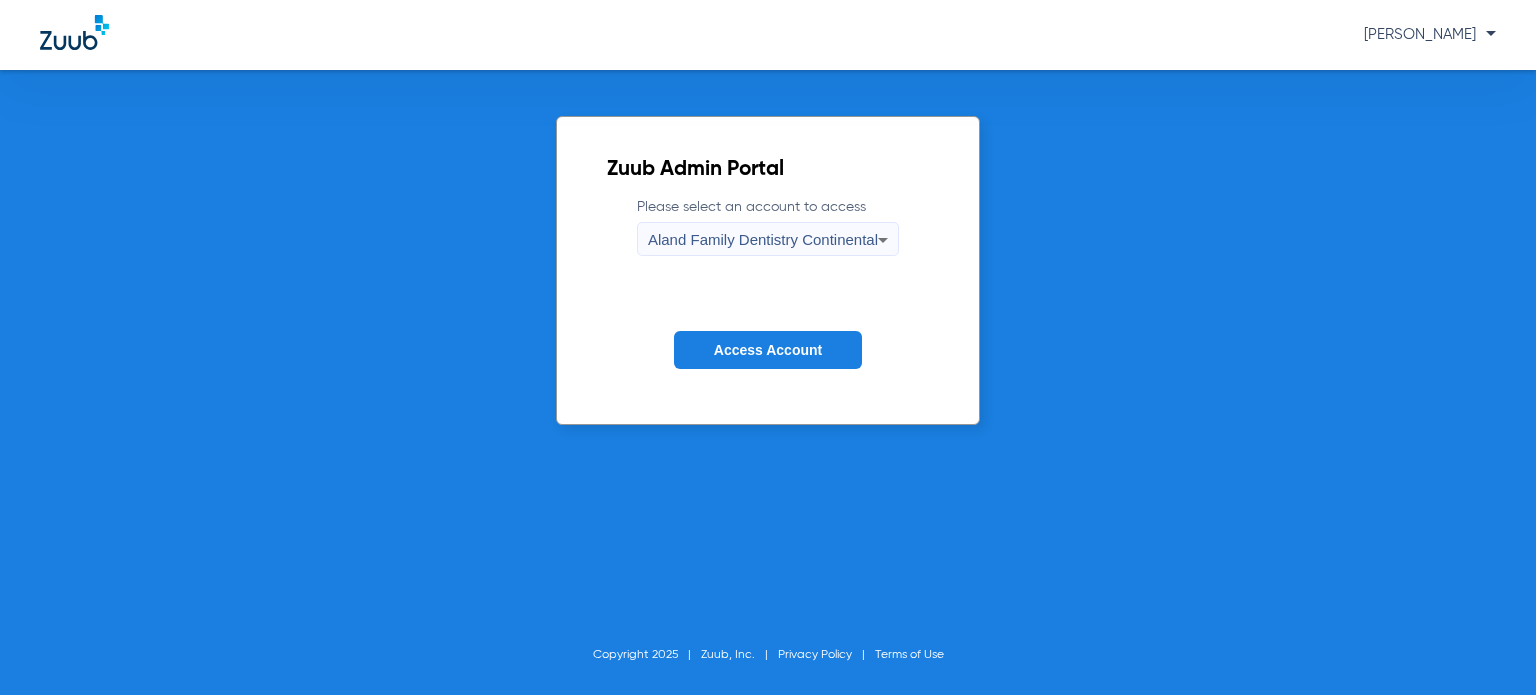 click on "Please select an account to access  Aland Family Dentistry Continental Access Account" 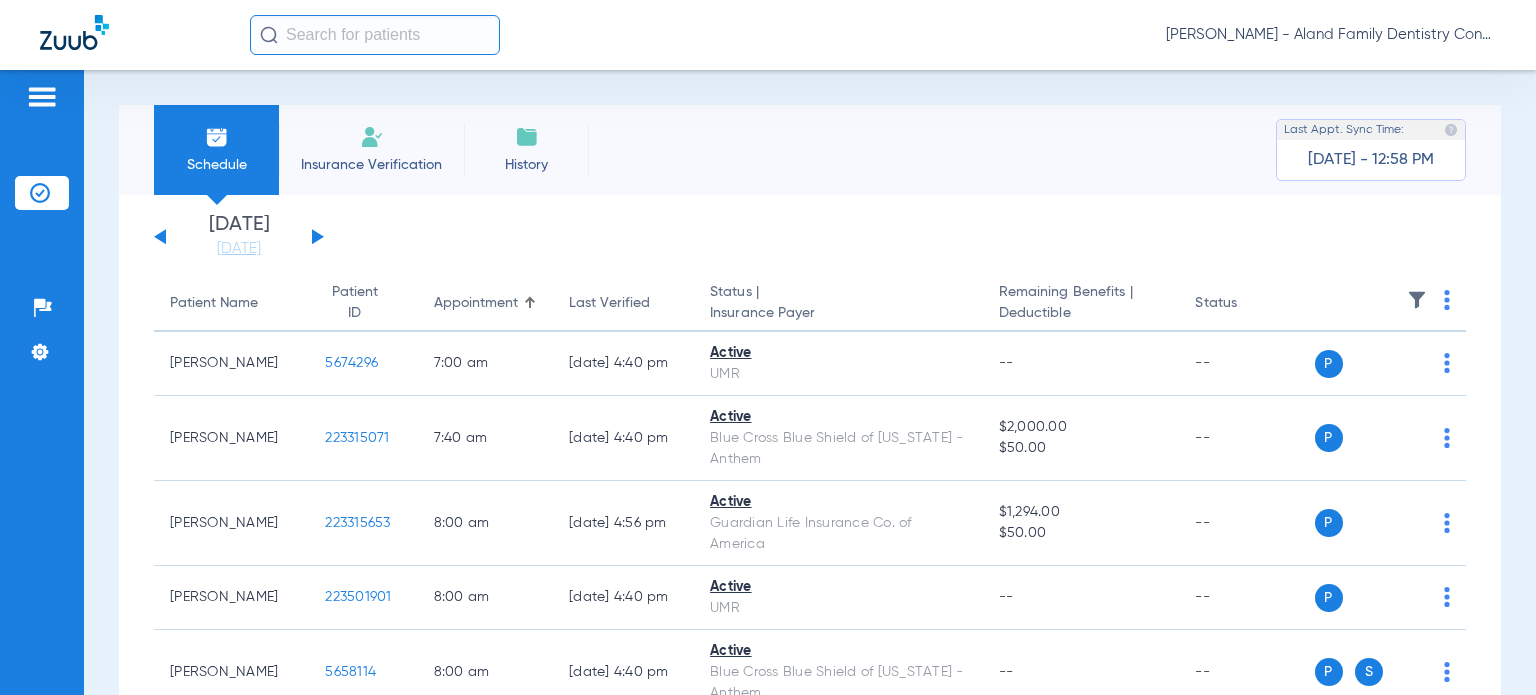 click on "[DATE]   [DATE]   [DATE]   [DATE]   [DATE]   [DATE]   [DATE]   [DATE]   [DATE]   [DATE]   [DATE]   [DATE]   [DATE]   [DATE]   [DATE]   [DATE]   [DATE]   [DATE]   [DATE]   [DATE]   [DATE]   [DATE]   [DATE]   [DATE]   [DATE]   [DATE]   [DATE]   [DATE]   [DATE]   [DATE]   [DATE]   [DATE]   [DATE]   [DATE]   [DATE]   [DATE]   [DATE]   [DATE]   [DATE]   [DATE]   [DATE]   [DATE]   [DATE]   [DATE]" 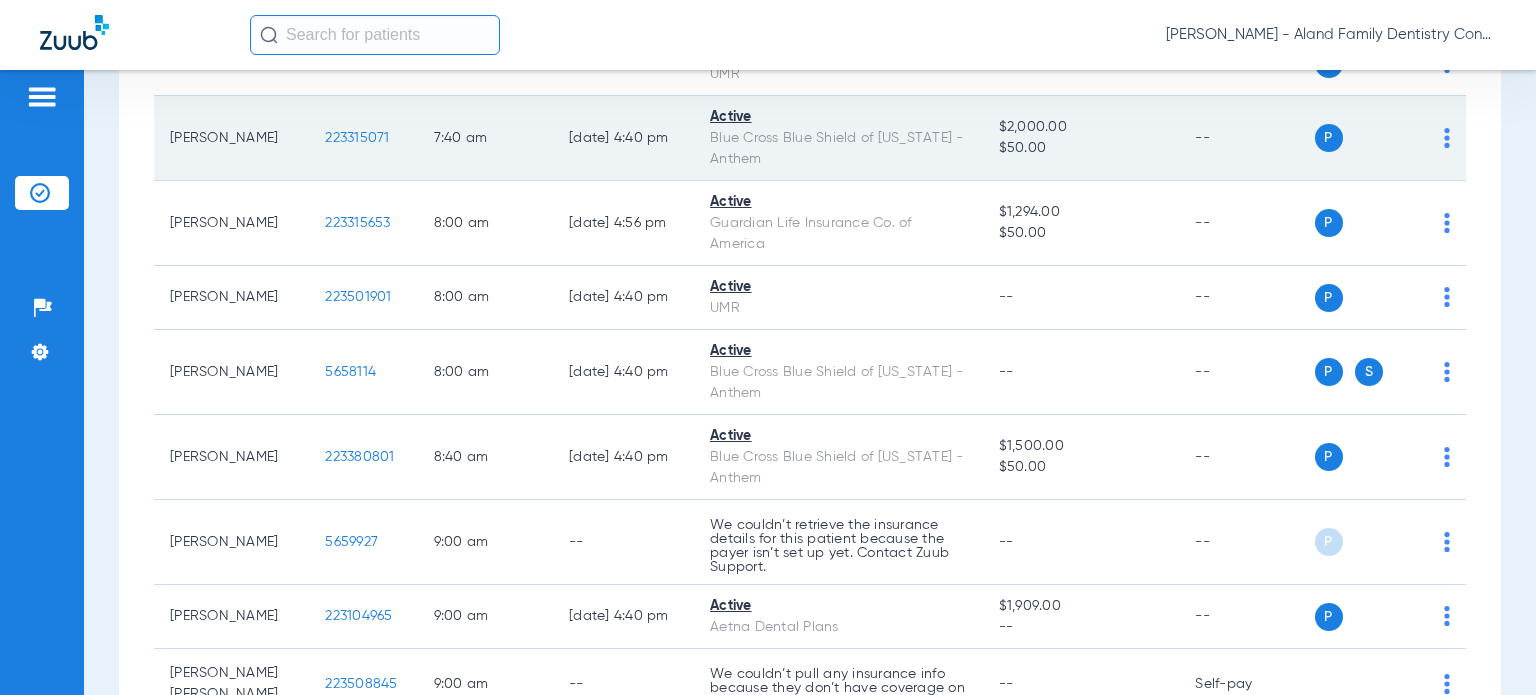 scroll, scrollTop: 0, scrollLeft: 0, axis: both 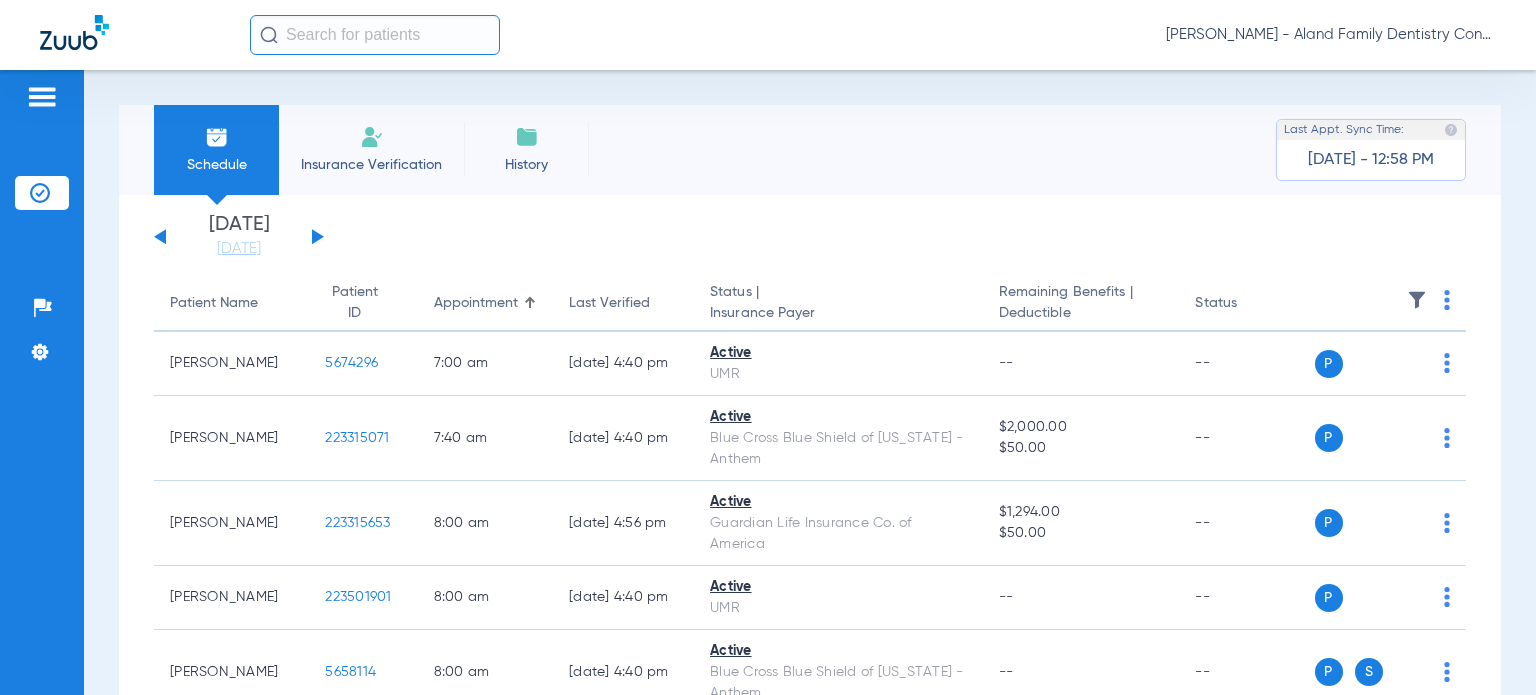 click on "[DATE]   [DATE]   [DATE]   [DATE]   [DATE]   [DATE]   [DATE]   [DATE]   [DATE]   [DATE]   [DATE]   [DATE]   [DATE]   [DATE]   [DATE]   [DATE]   [DATE]   [DATE]   [DATE]   [DATE]   [DATE]   [DATE]   [DATE]   [DATE]   [DATE]   [DATE]   [DATE]   [DATE]   [DATE]   [DATE]   [DATE]   [DATE]   [DATE]   [DATE]   [DATE]   [DATE]   [DATE]   [DATE]   [DATE]   [DATE]   [DATE]   [DATE]   [DATE]   [DATE]" 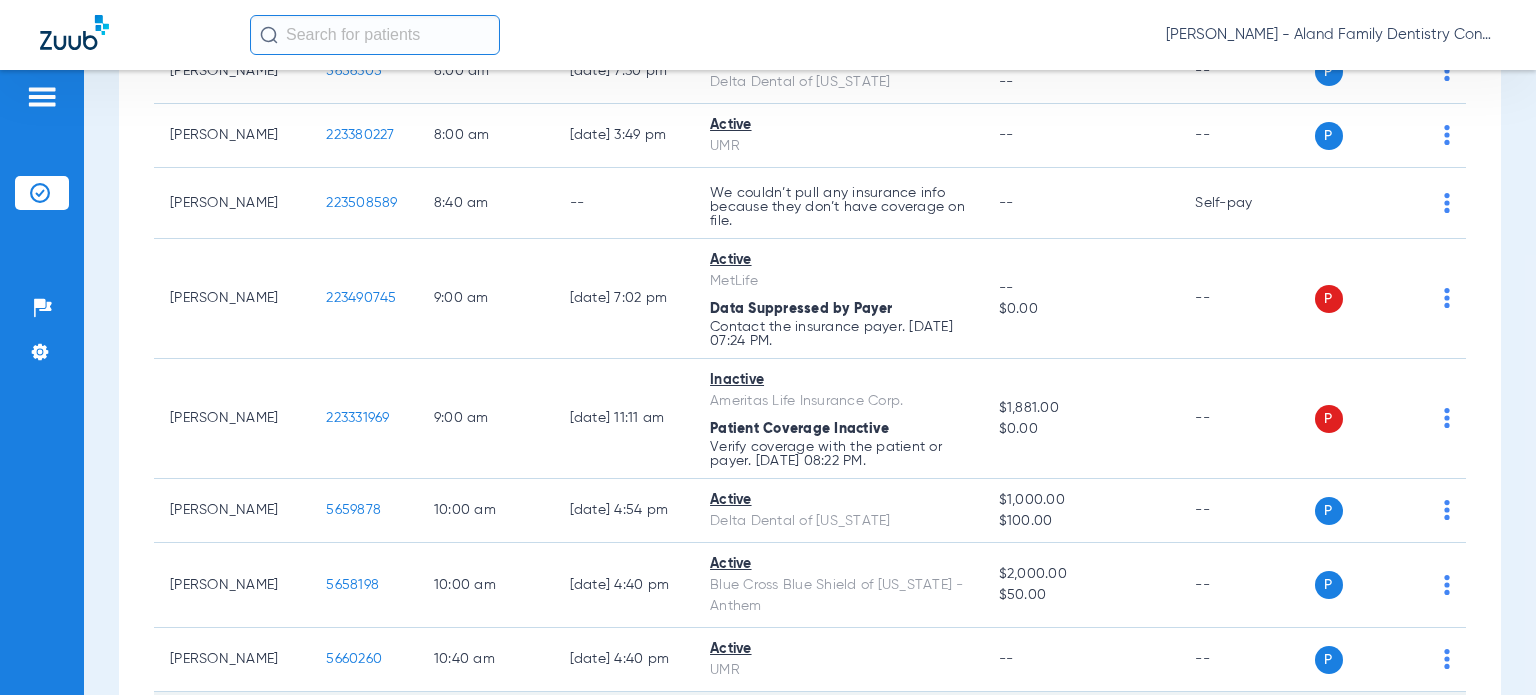 scroll, scrollTop: 300, scrollLeft: 0, axis: vertical 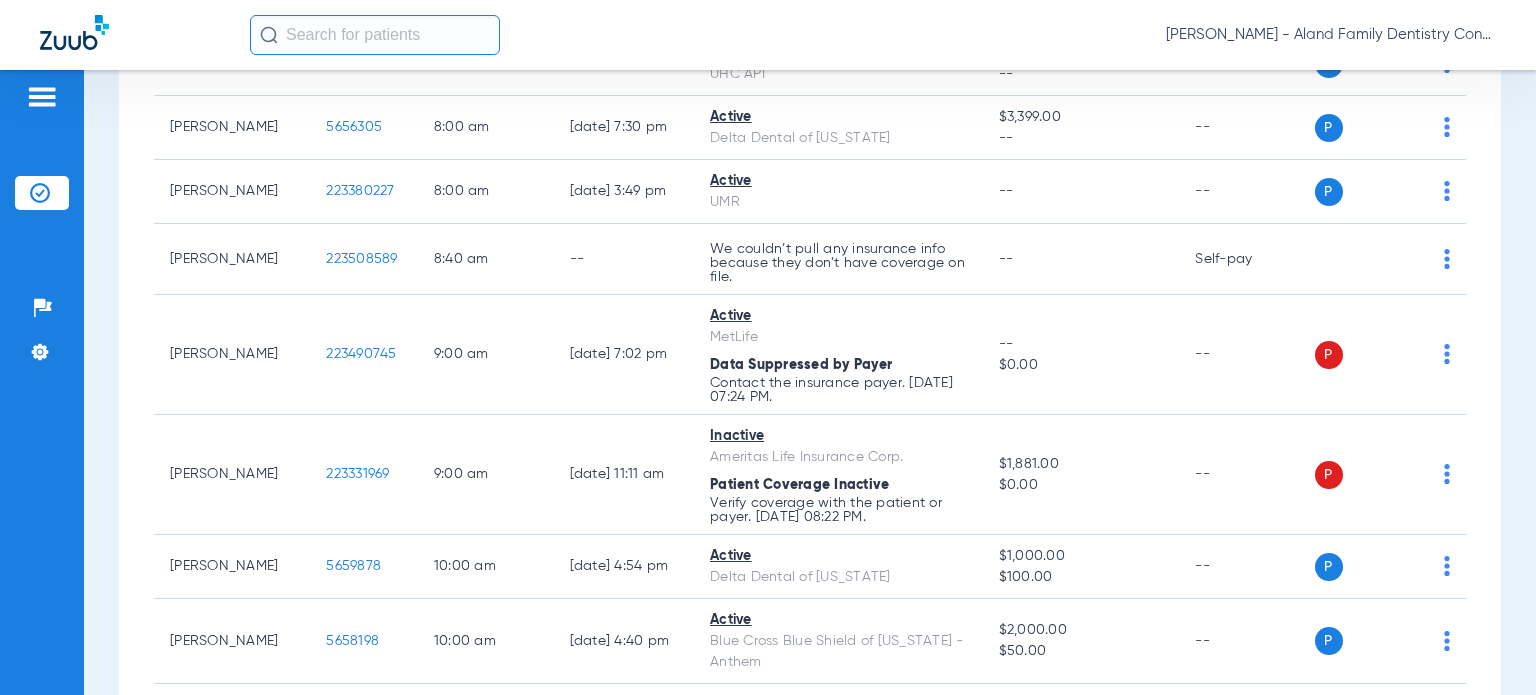 click on "Schedule Insurance Verification History  Last Appt. Sync Time:   [DATE] - 12:58 PM   [DATE]   [DATE]   [DATE]   [DATE]   [DATE]   [DATE]   [DATE]   [DATE]   [DATE]   [DATE]   [DATE]   [DATE]   [DATE]   [DATE]   [DATE]   [DATE]   [DATE]   [DATE]   [DATE]   [DATE]   [DATE]   [DATE]   [DATE]   [DATE]   [DATE]   [DATE]   [DATE]   [DATE]   [DATE]   [DATE]   [DATE]   [DATE]   [DATE]   [DATE]   [DATE]   [DATE]   [DATE]   [DATE]   [DATE]   [DATE]   [DATE]  Su 1" at bounding box center (810, 382) 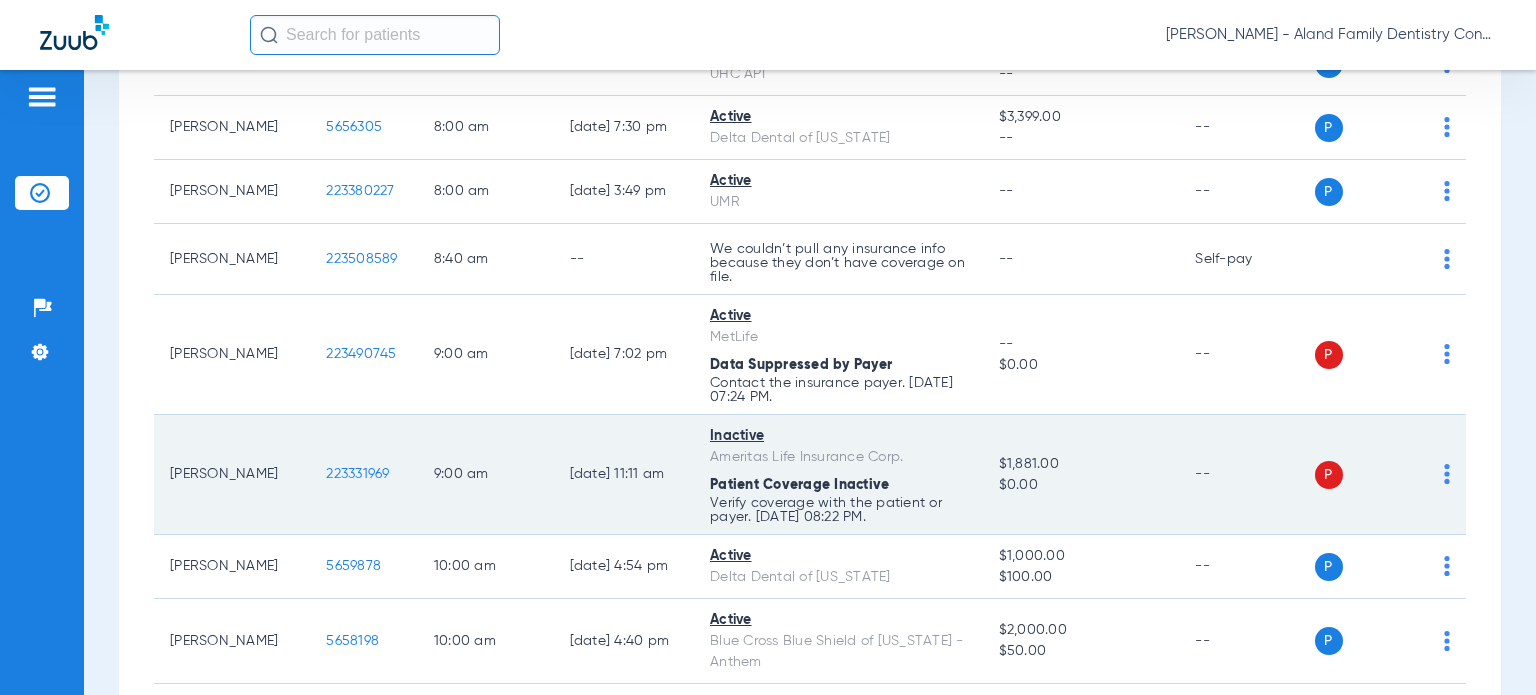 click 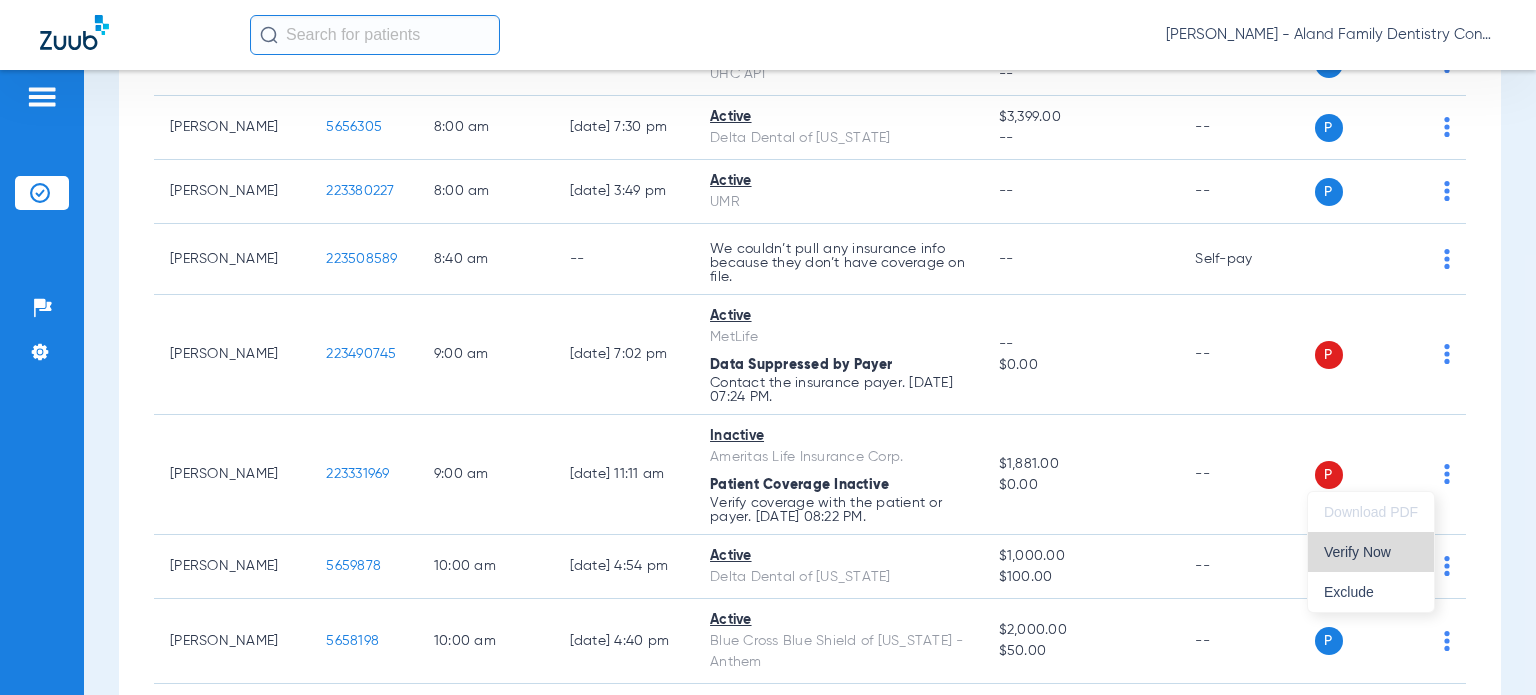 click on "Verify Now" at bounding box center (1371, 552) 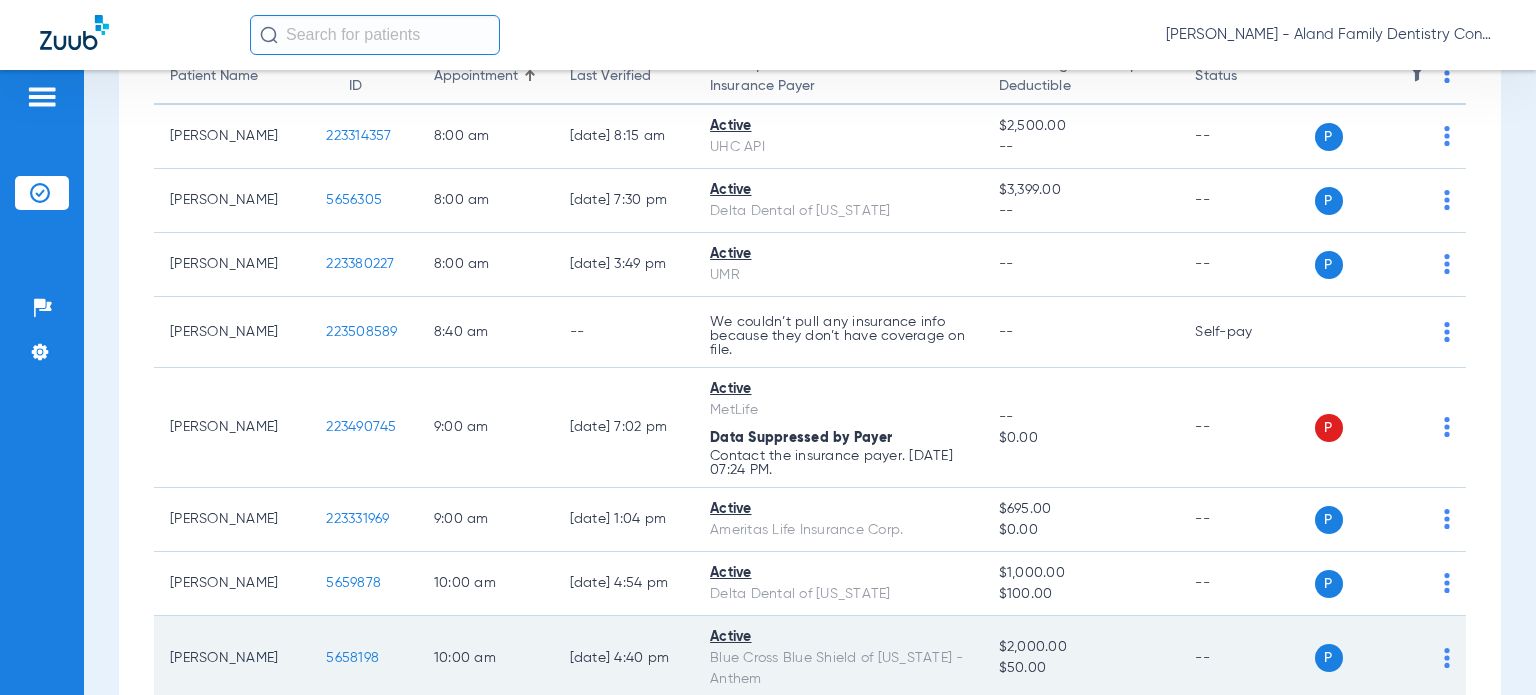 scroll, scrollTop: 200, scrollLeft: 0, axis: vertical 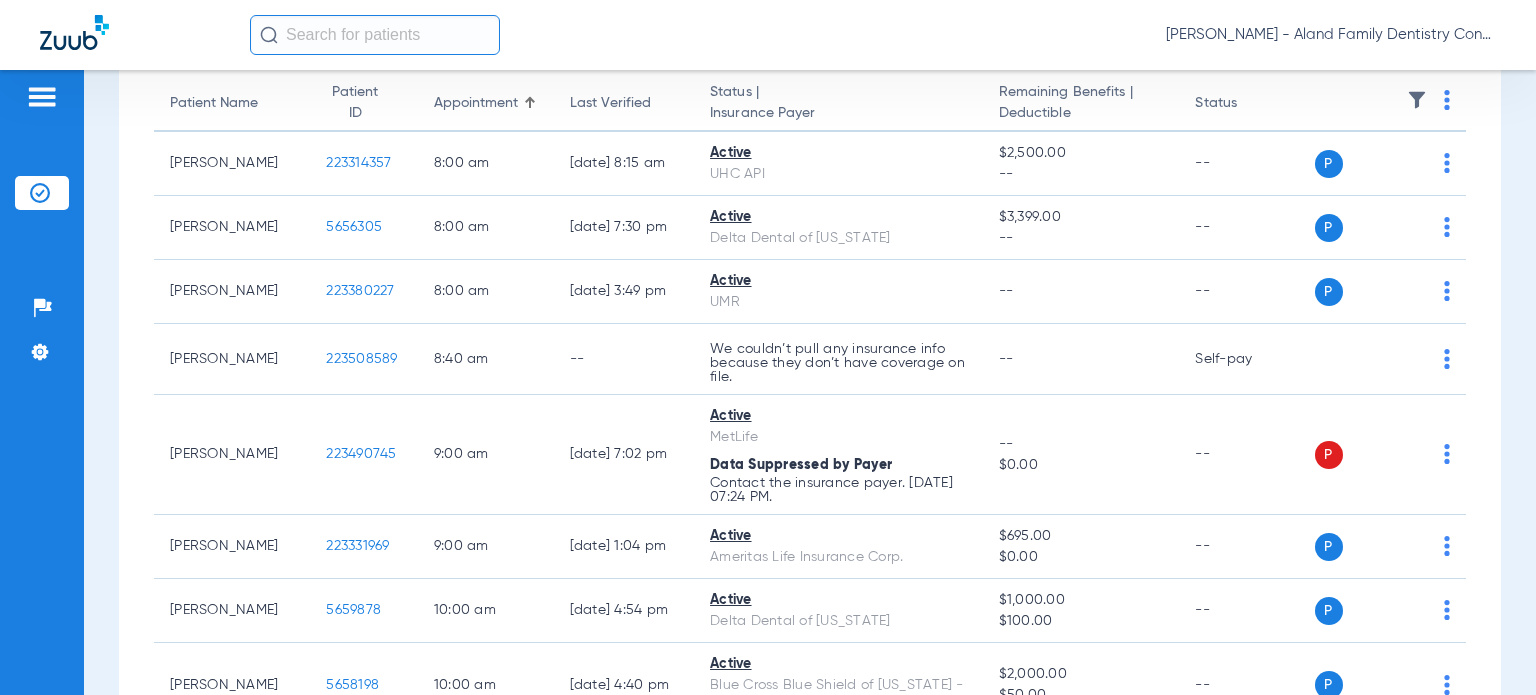 click on "[DATE]   [DATE]   [DATE]   [DATE]   [DATE]   [DATE]   [DATE]   [DATE]   [DATE]   [DATE]   [DATE]   [DATE]   [DATE]   [DATE]   [DATE]   [DATE]   [DATE]   [DATE]   [DATE]   [DATE]   [DATE]   [DATE]   [DATE]   [DATE]   [DATE]   [DATE]   [DATE]   [DATE]   [DATE]   [DATE]   [DATE]   [DATE]   [DATE]   [DATE]   [DATE]   [DATE]   [DATE]   [DATE]   [DATE]   [DATE]   [DATE]   [DATE]   [DATE]   [DATE]  Su 1" 